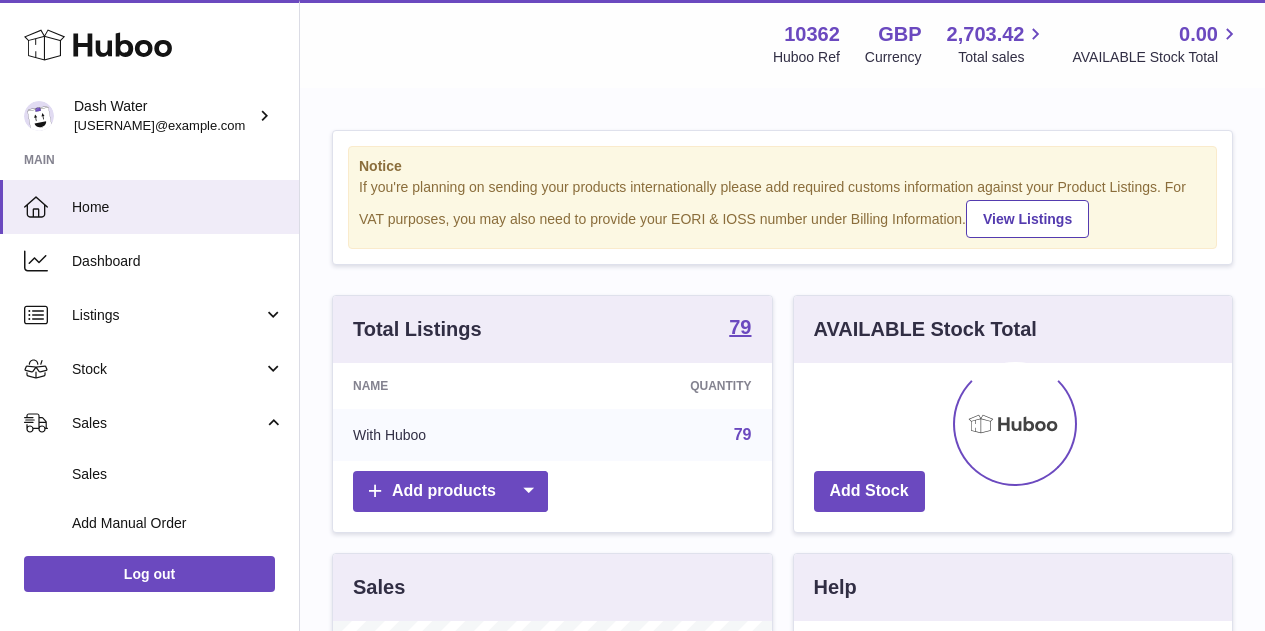 scroll, scrollTop: 0, scrollLeft: 0, axis: both 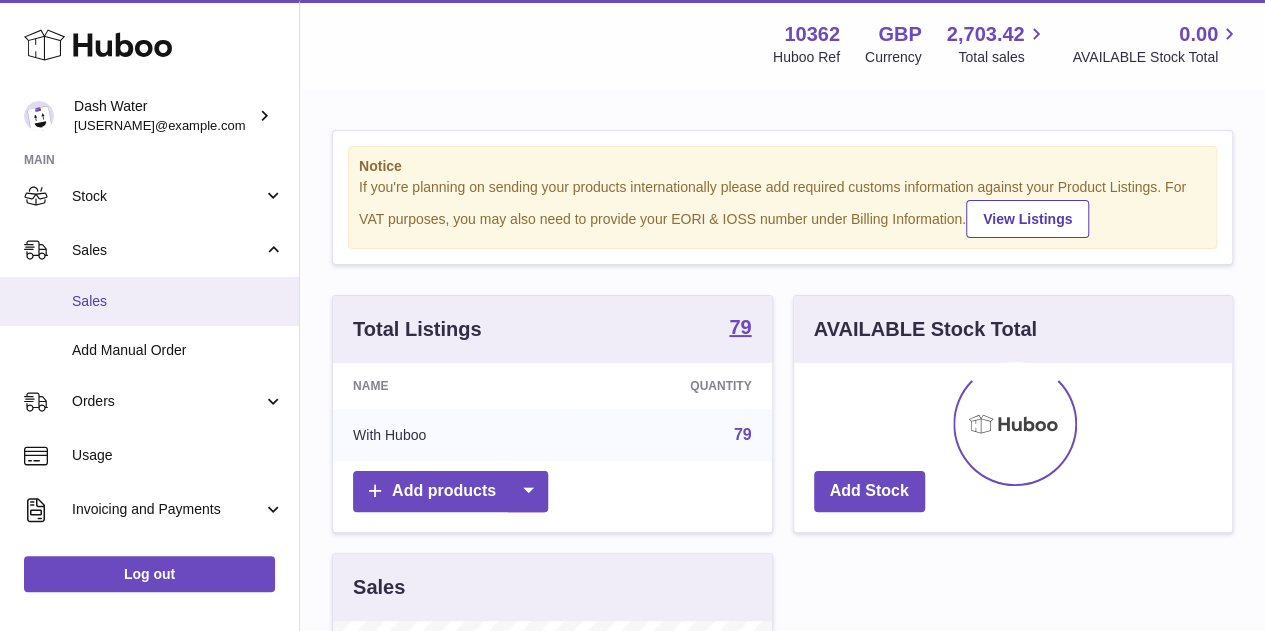 click on "Sales" at bounding box center [149, 301] 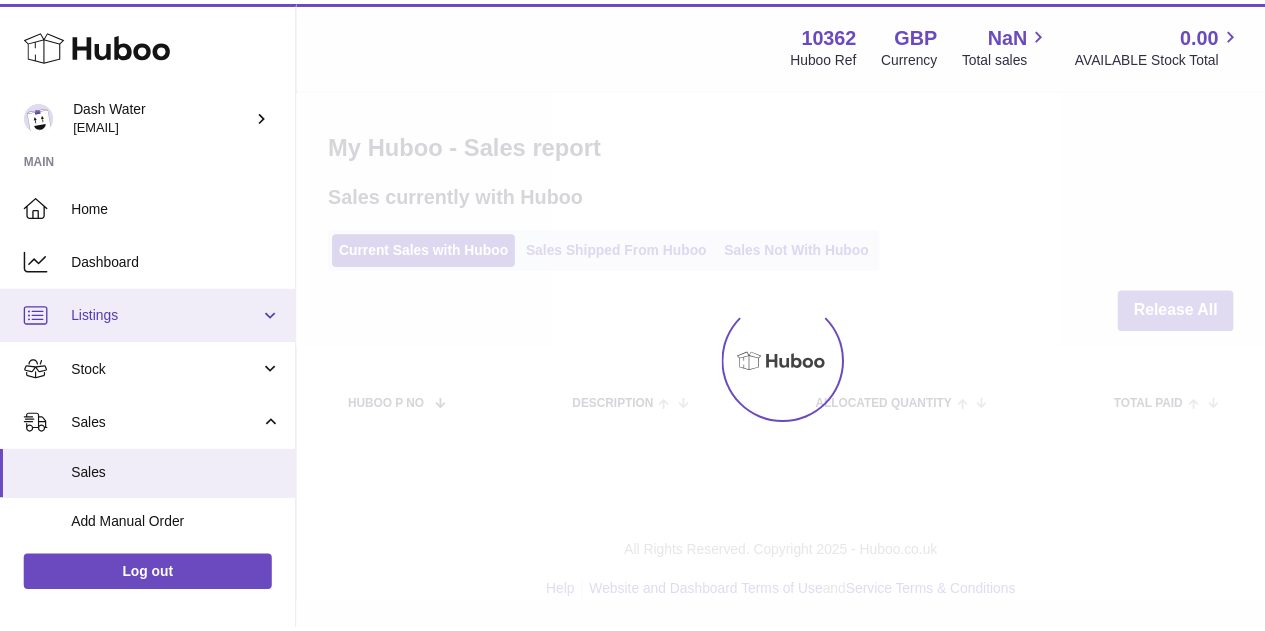 scroll, scrollTop: 0, scrollLeft: 0, axis: both 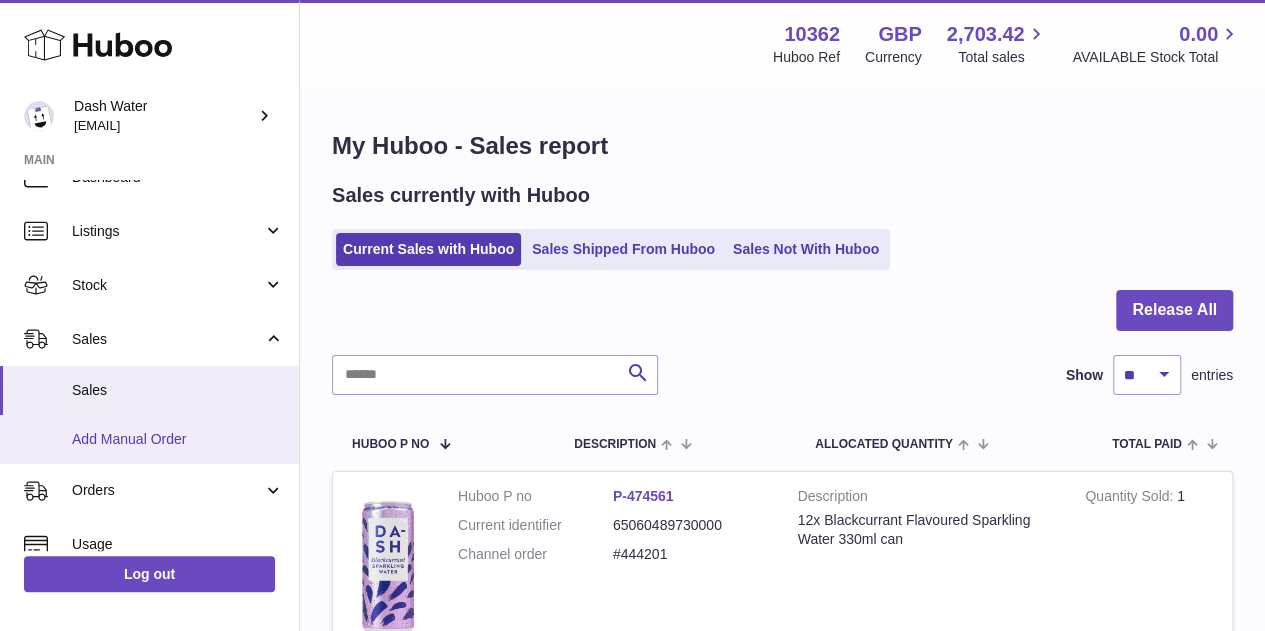 click on "Add Manual Order" at bounding box center [178, 439] 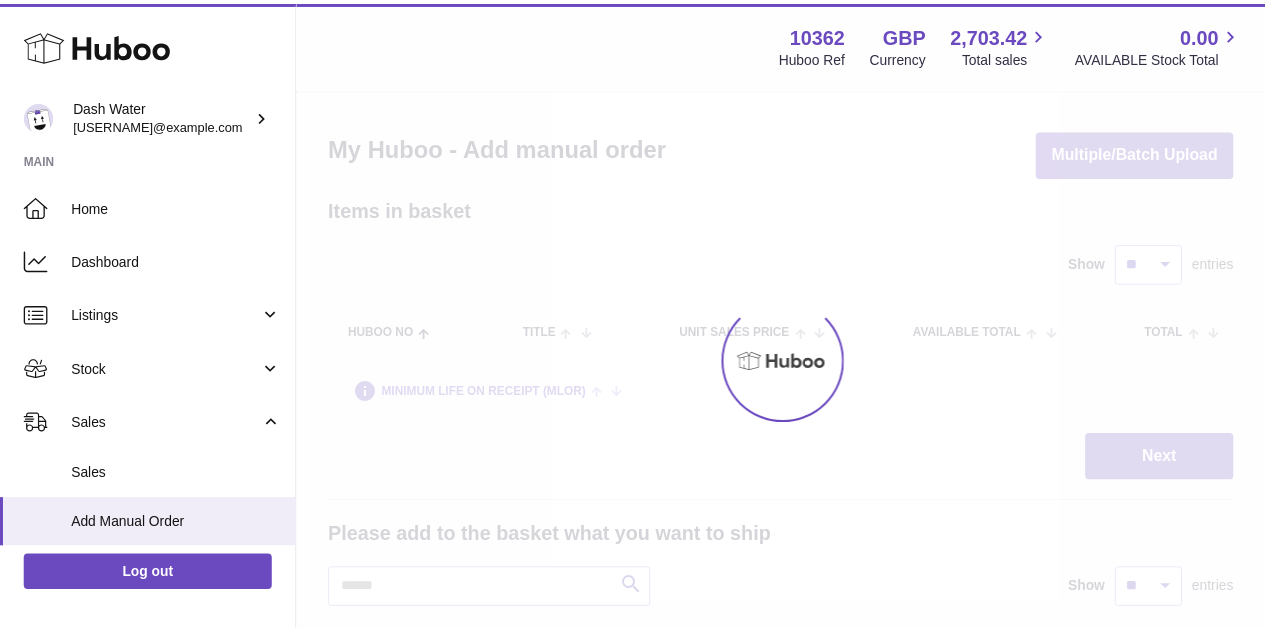 scroll, scrollTop: 0, scrollLeft: 0, axis: both 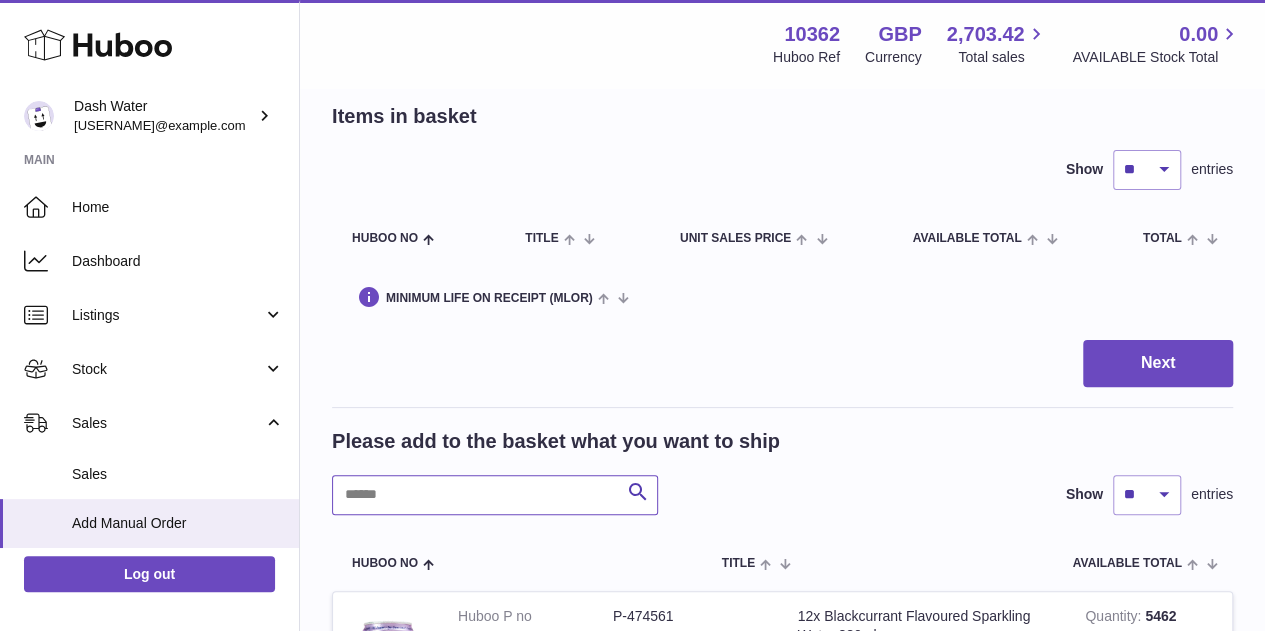 click at bounding box center (495, 495) 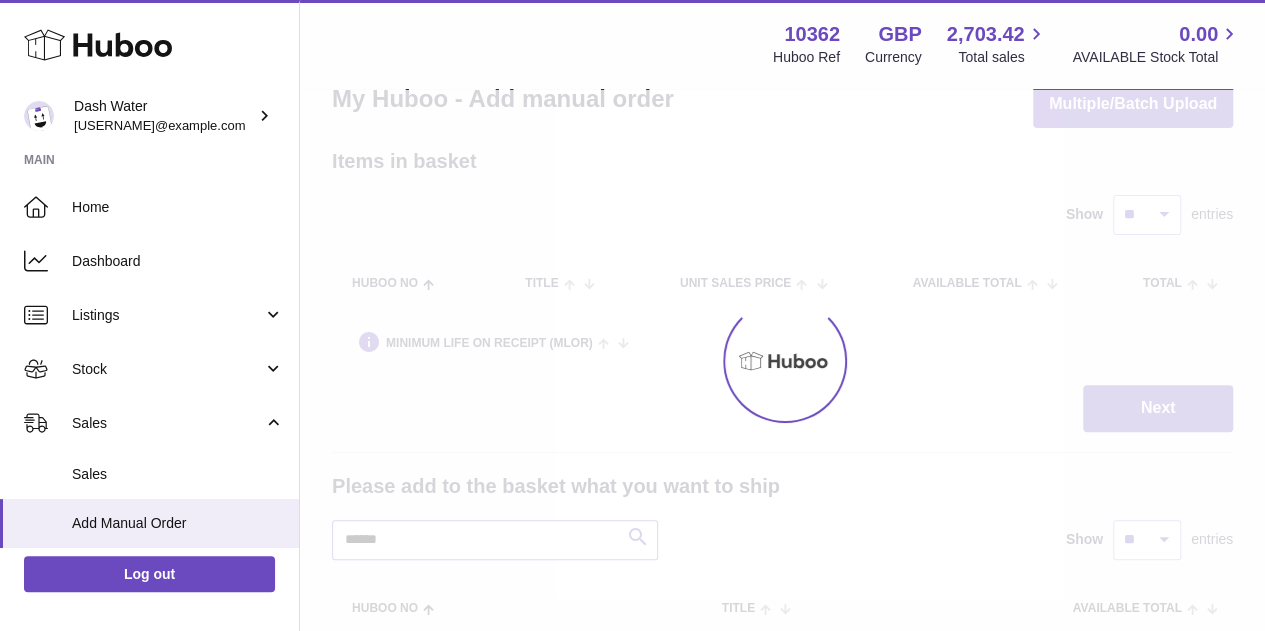 type on "******" 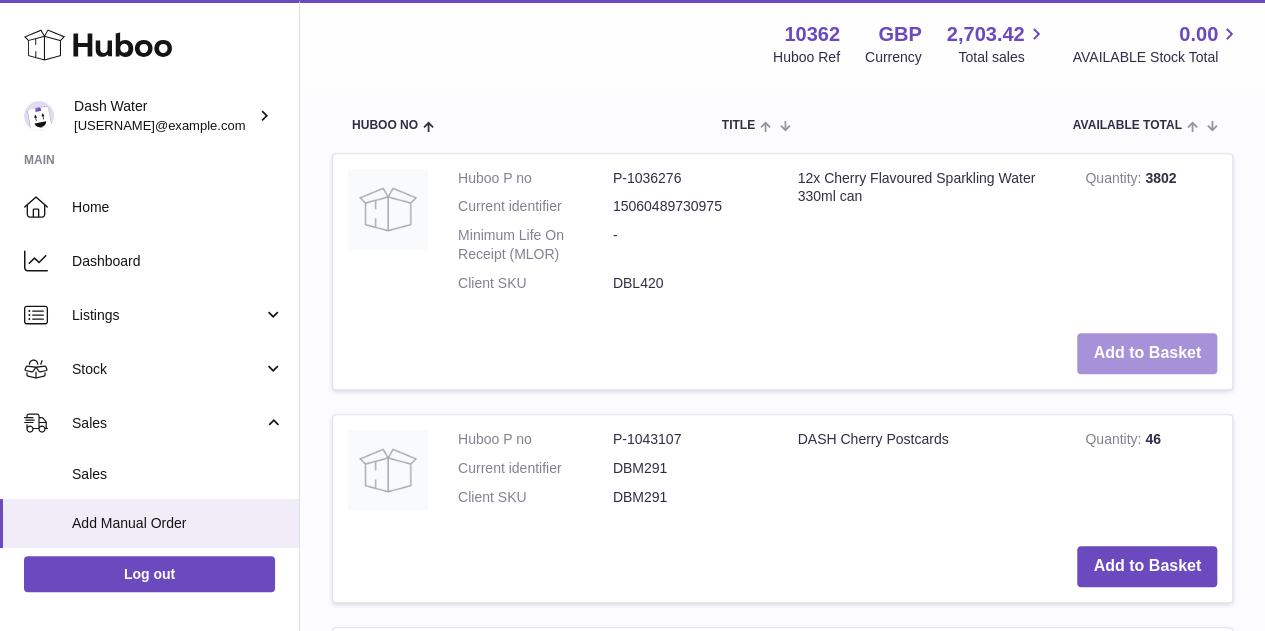 scroll, scrollTop: 576, scrollLeft: 0, axis: vertical 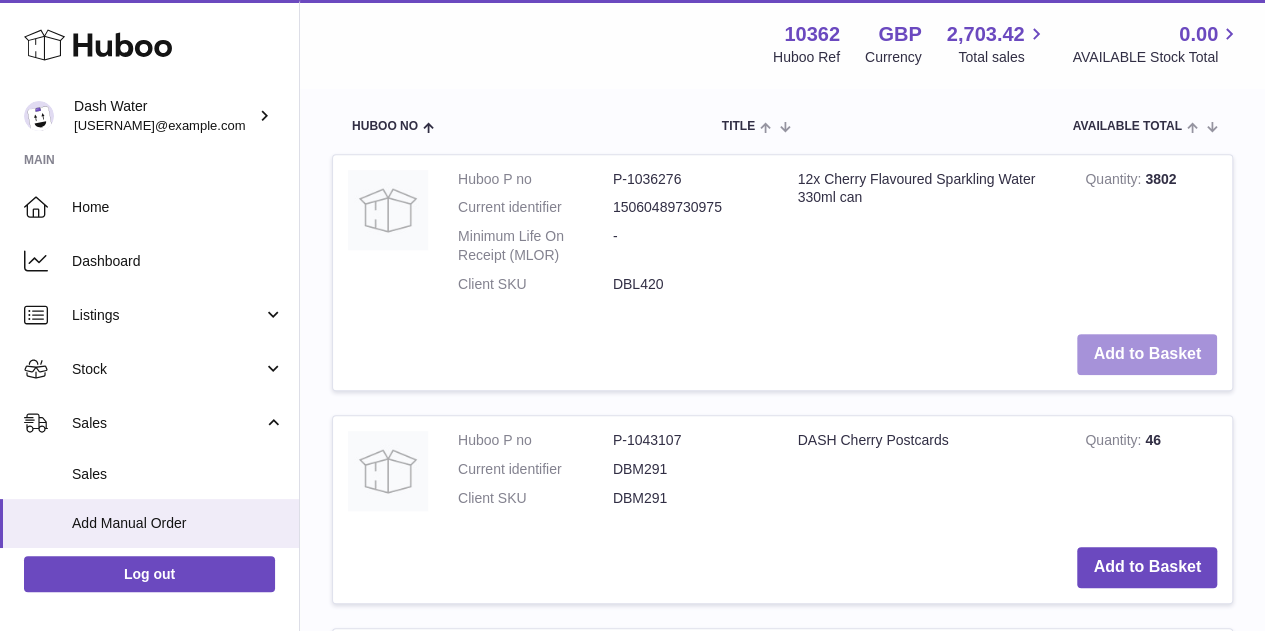 click on "Add to Basket" at bounding box center (1147, 354) 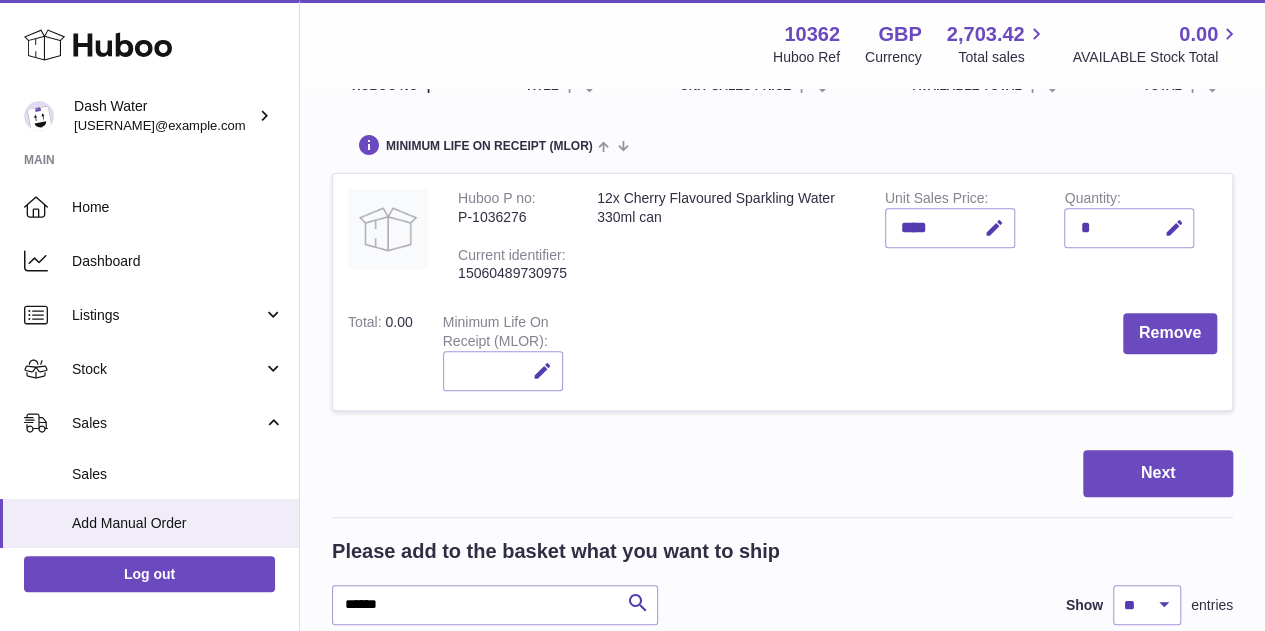 scroll, scrollTop: 290, scrollLeft: 0, axis: vertical 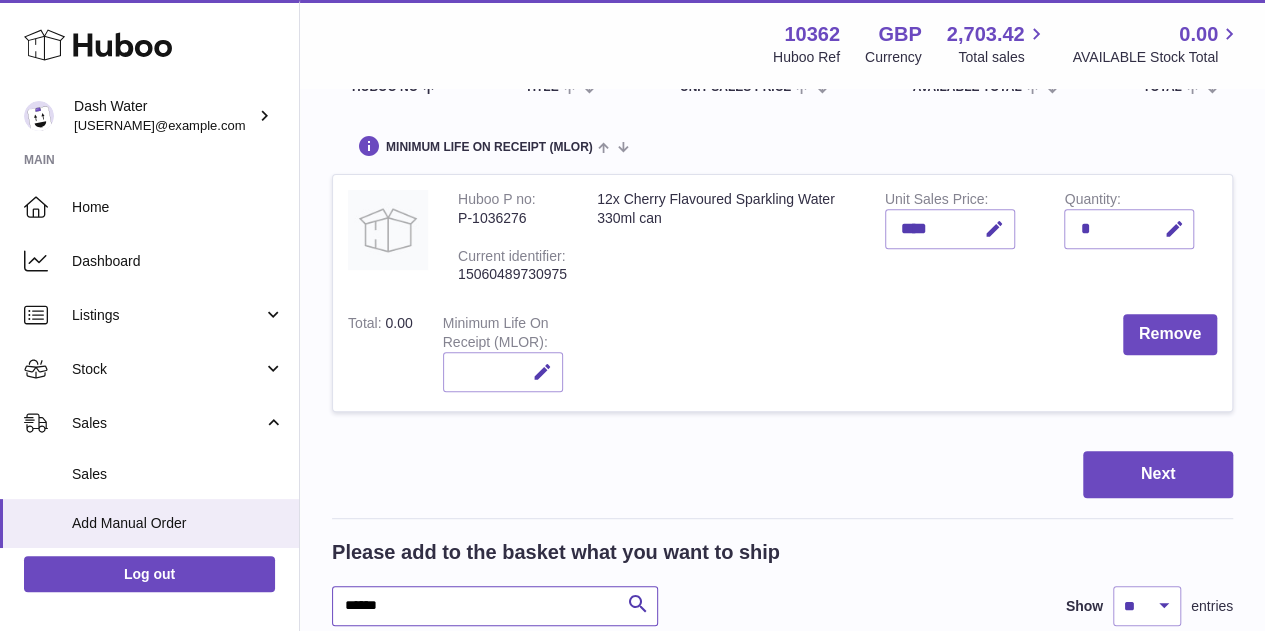 drag, startPoint x: 435, startPoint y: 576, endPoint x: 306, endPoint y: 567, distance: 129.31357 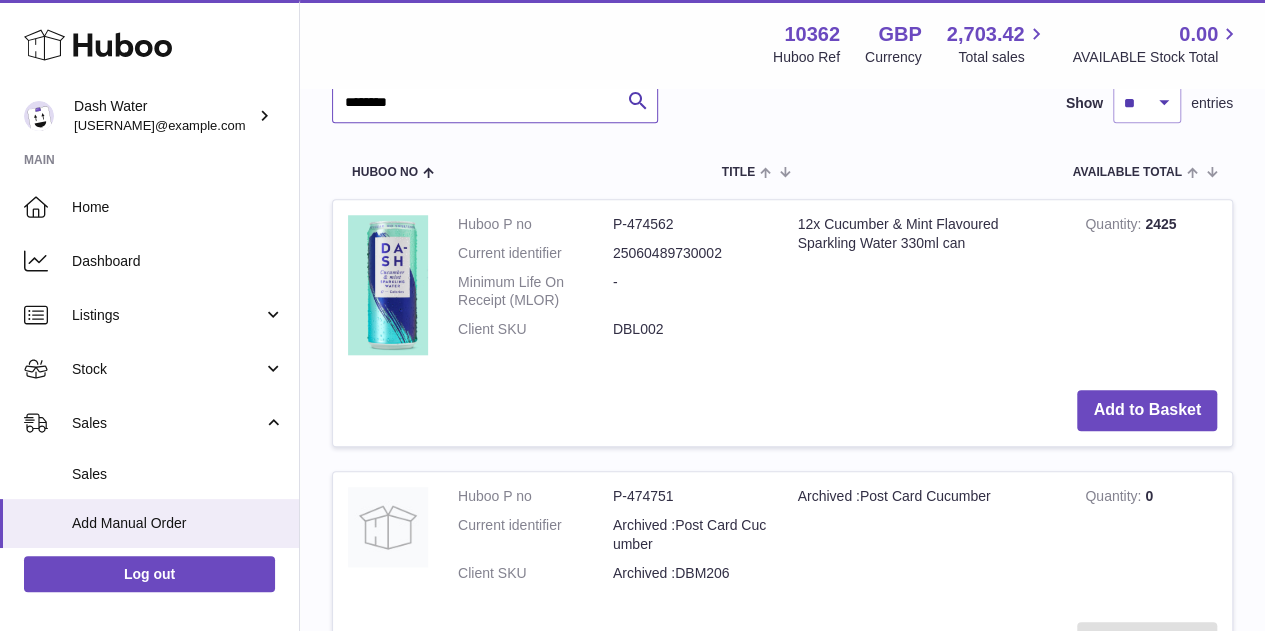 scroll, scrollTop: 795, scrollLeft: 0, axis: vertical 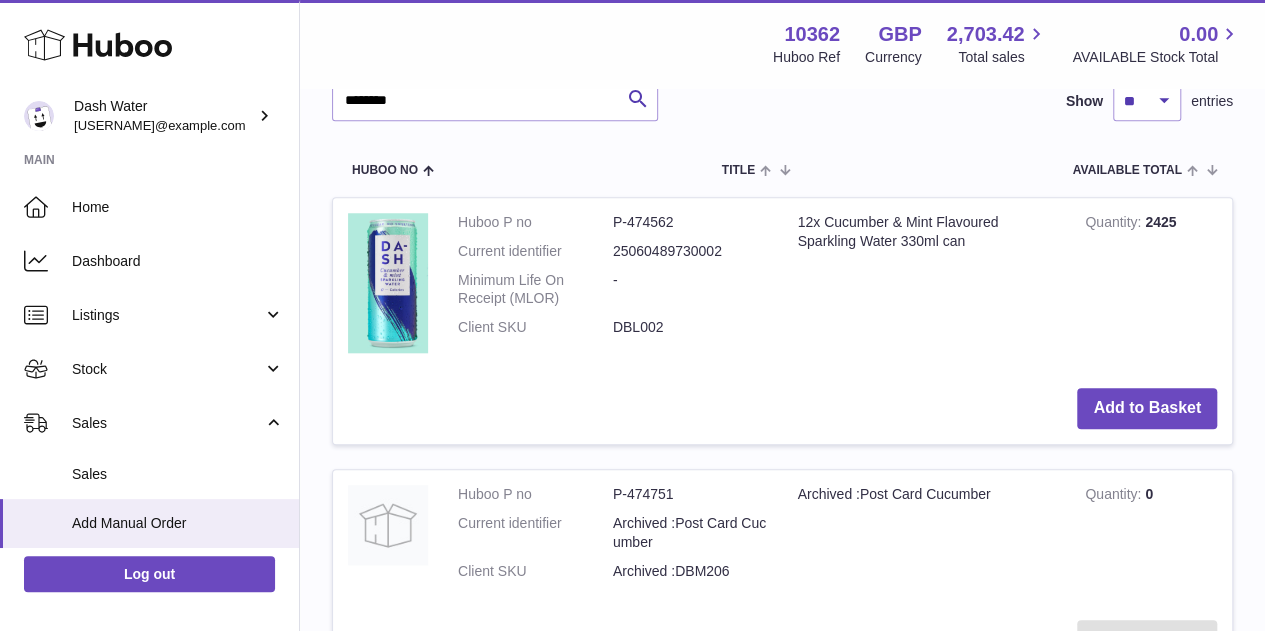 click on "Add to Basket" at bounding box center (782, 408) 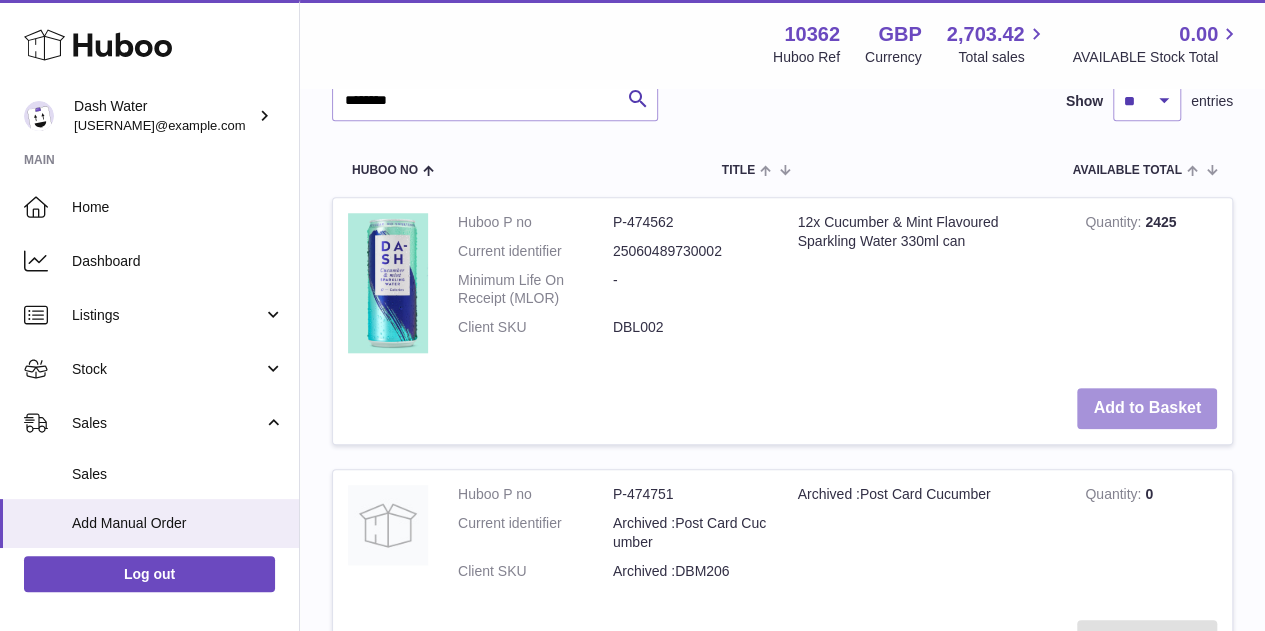 click on "Add to Basket" at bounding box center (1147, 408) 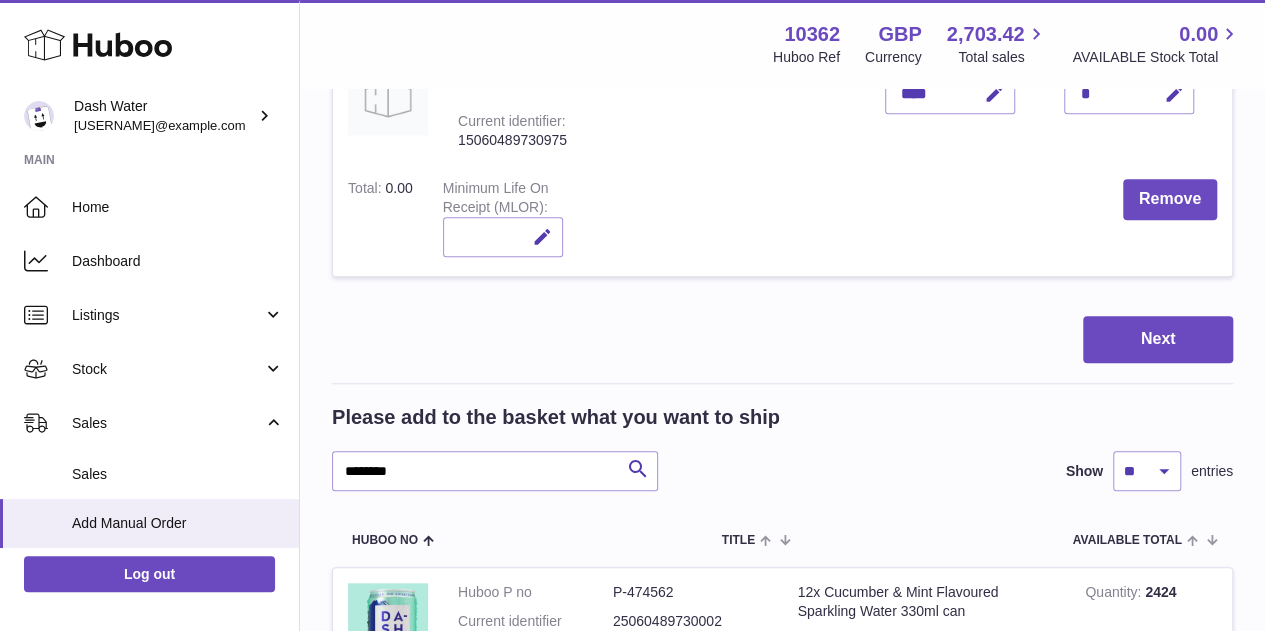 scroll, scrollTop: 610, scrollLeft: 0, axis: vertical 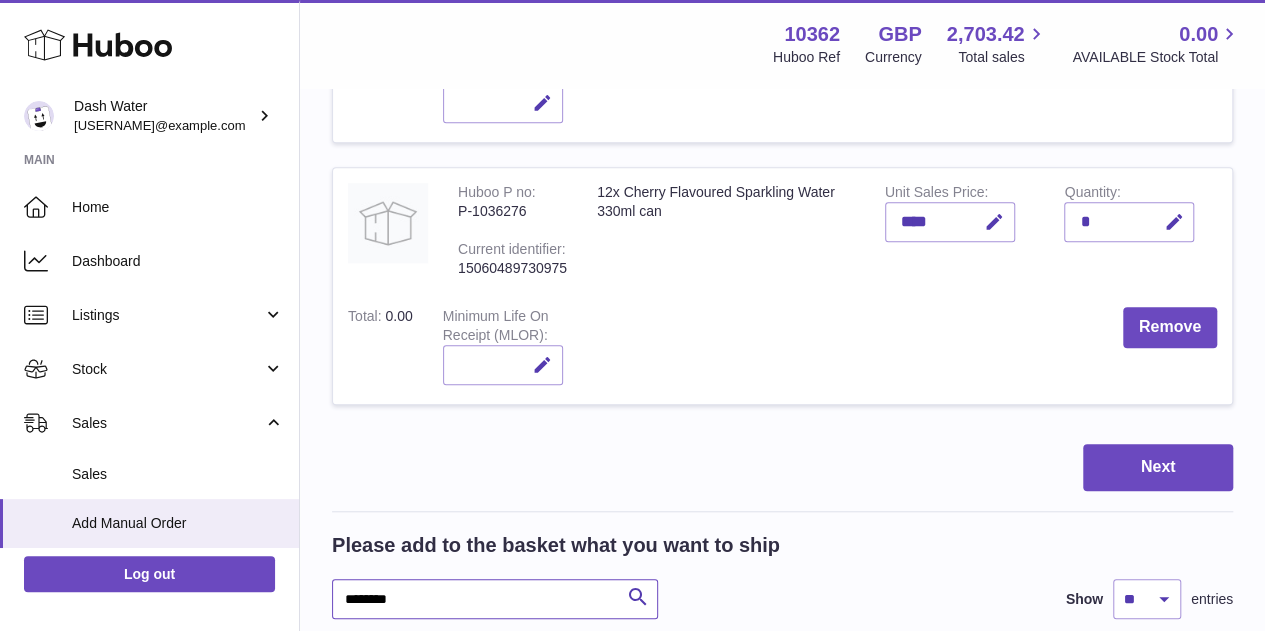 click on "********" at bounding box center (495, 599) 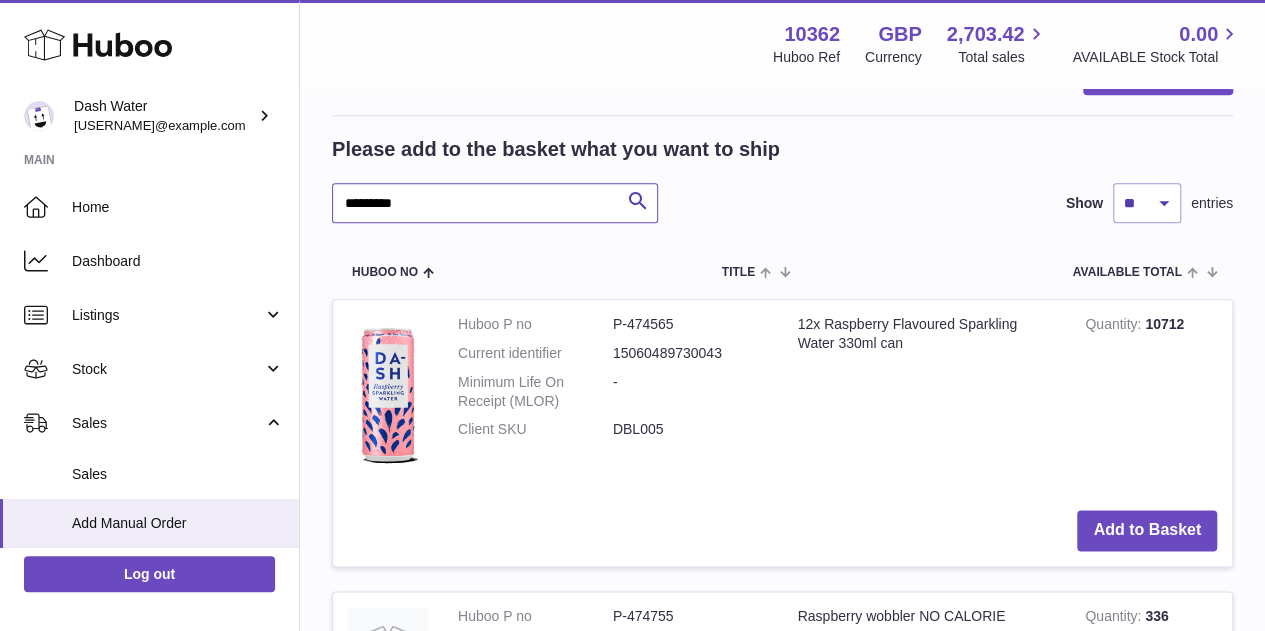 scroll, scrollTop: 1118, scrollLeft: 0, axis: vertical 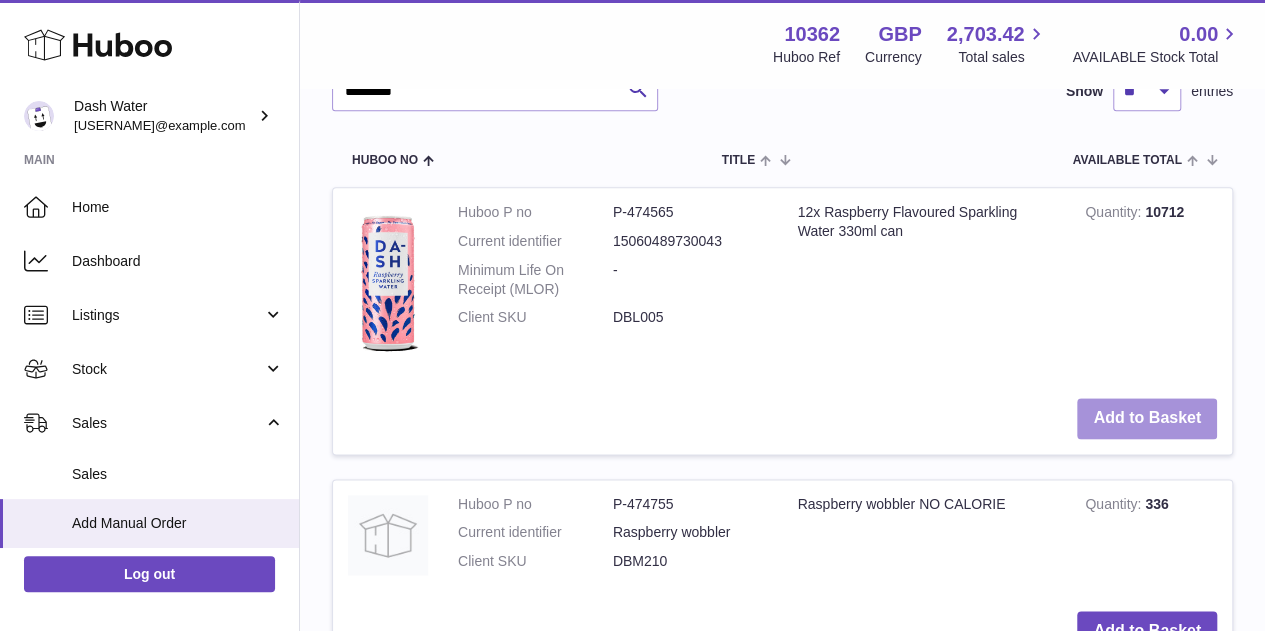 click on "Add to Basket" at bounding box center (1147, 418) 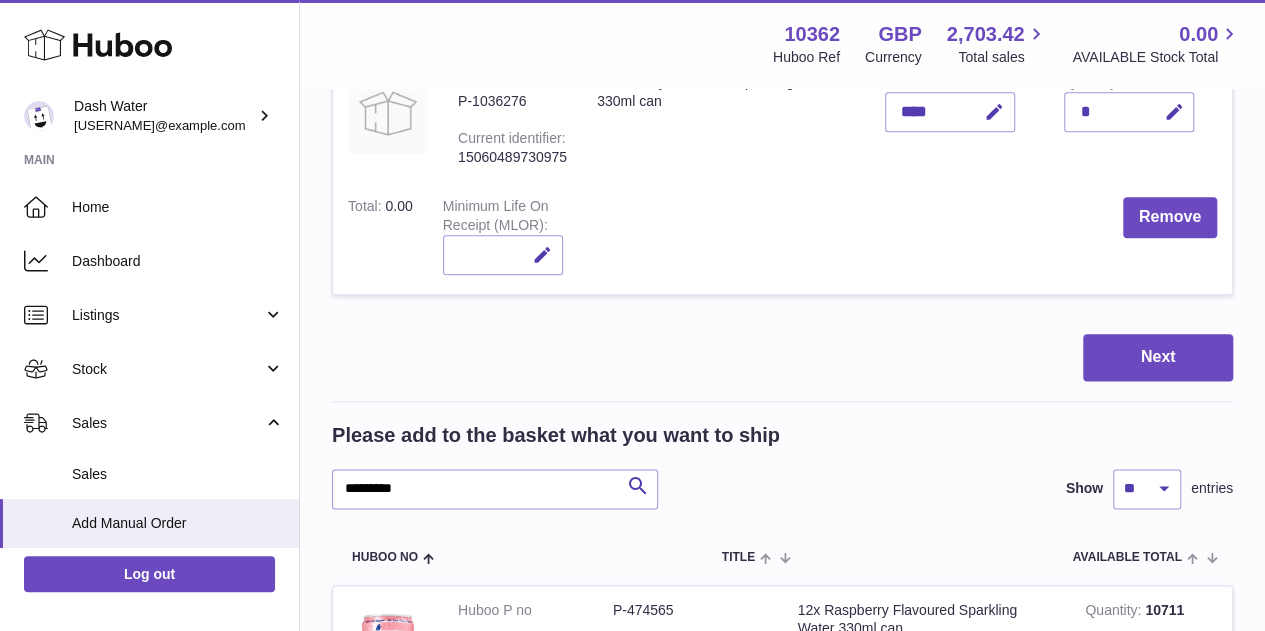scroll, scrollTop: 1071, scrollLeft: 0, axis: vertical 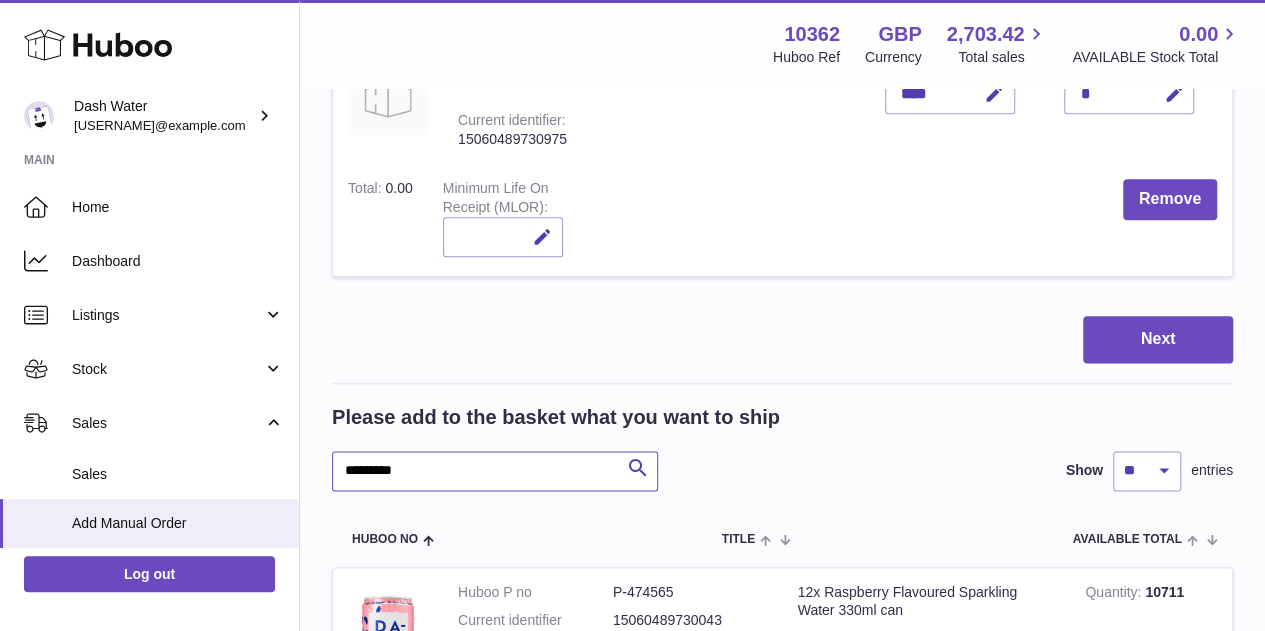 click on "*********" at bounding box center (495, 471) 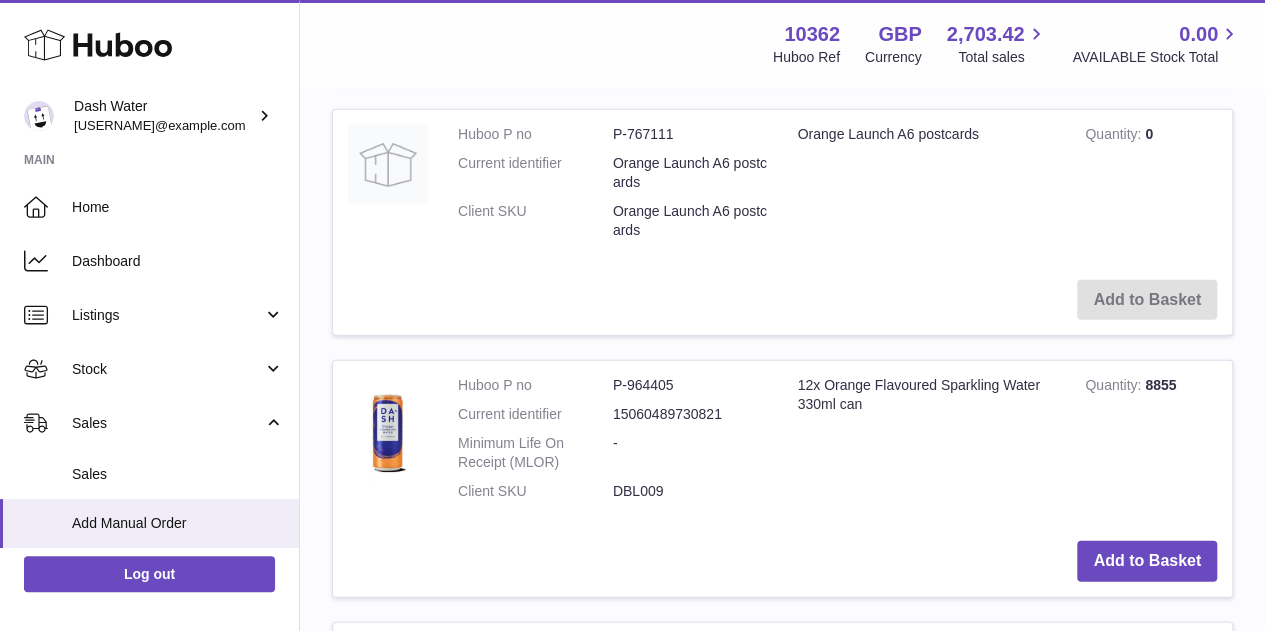 scroll, scrollTop: 2441, scrollLeft: 0, axis: vertical 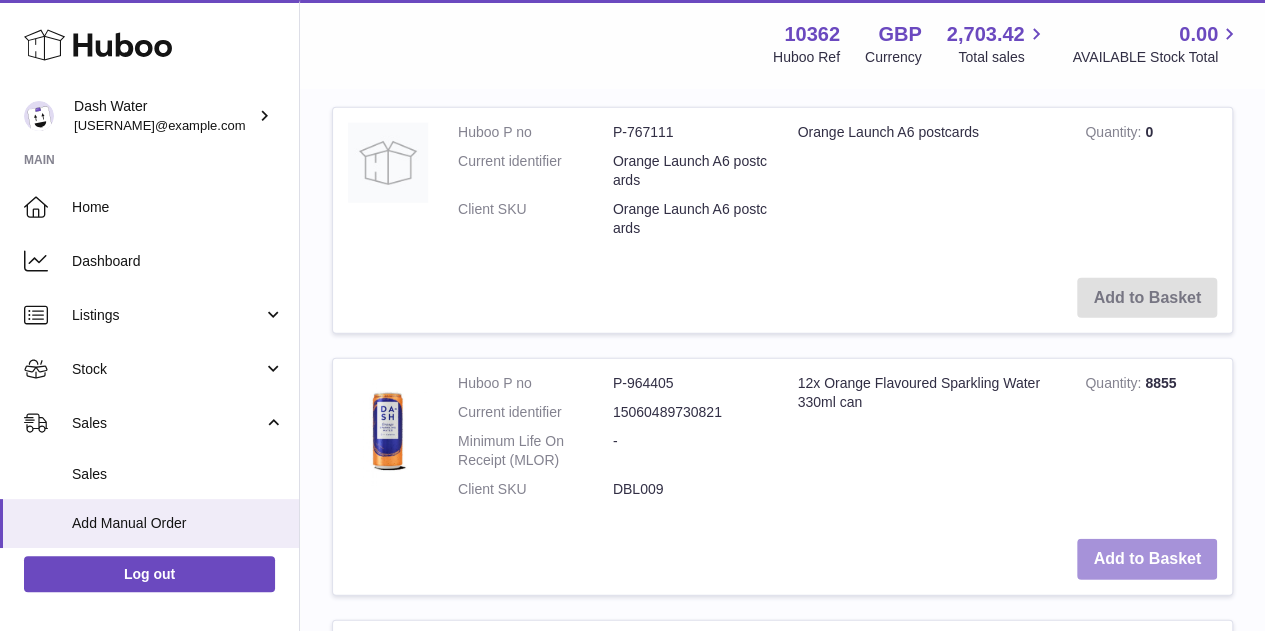 click on "Add to Basket" at bounding box center [1147, 559] 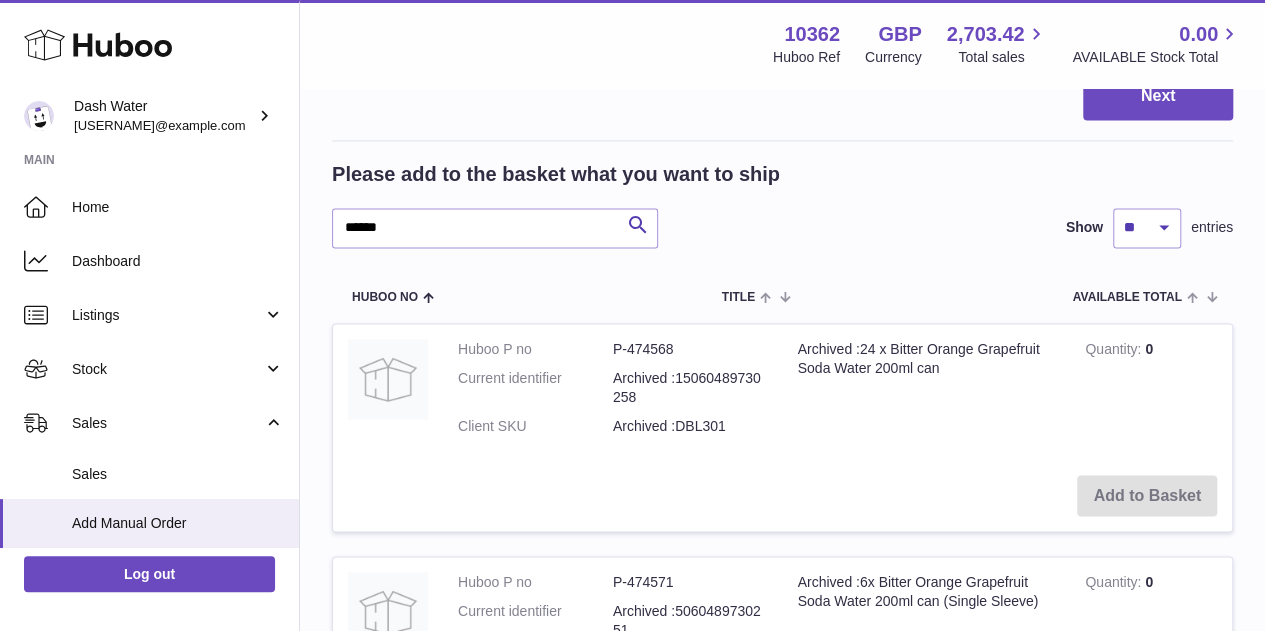 scroll, scrollTop: 1597, scrollLeft: 0, axis: vertical 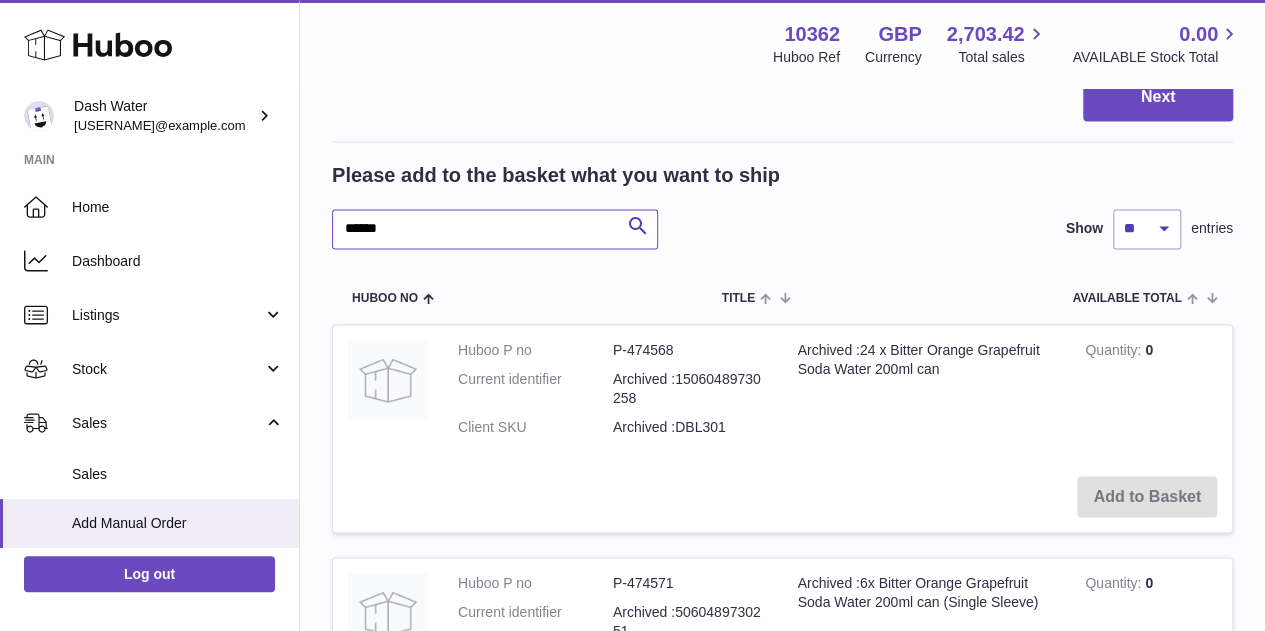 click on "******" at bounding box center (495, 229) 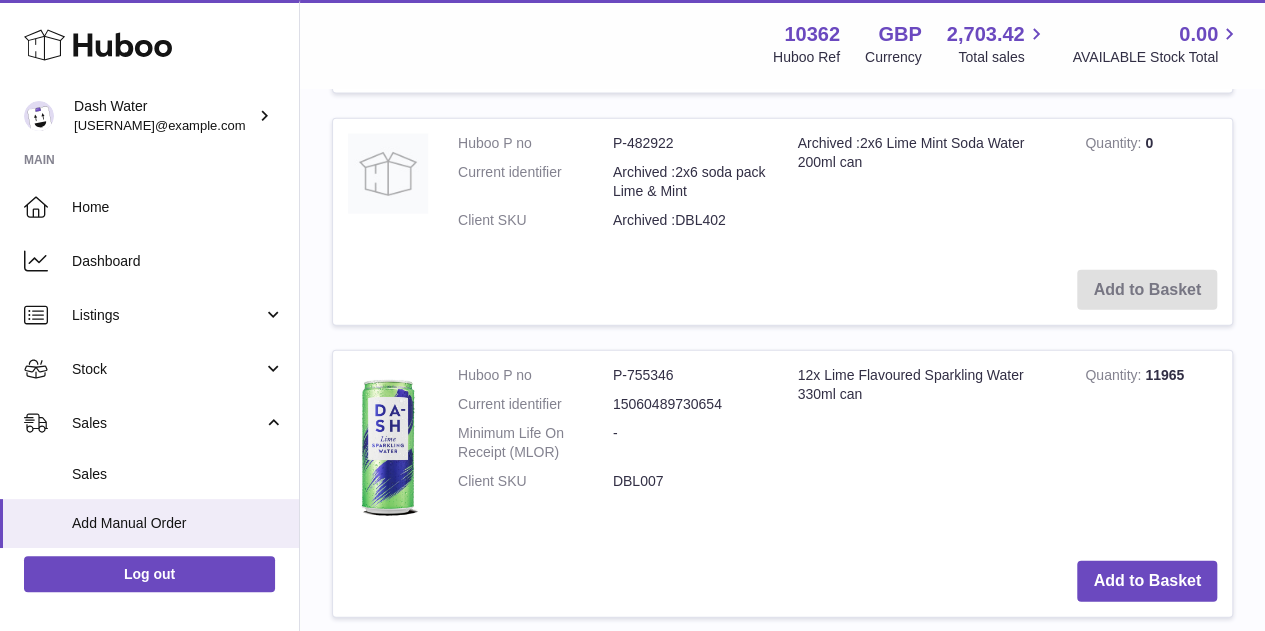 scroll, scrollTop: 2267, scrollLeft: 0, axis: vertical 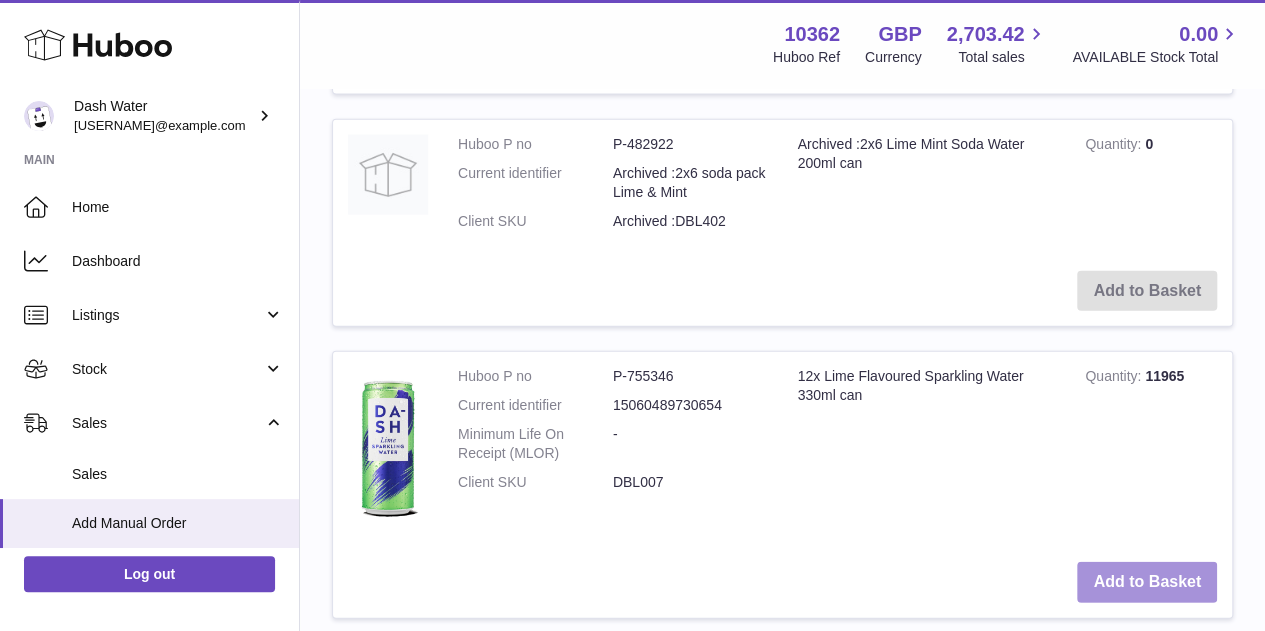 click on "Add to Basket" at bounding box center [1147, 582] 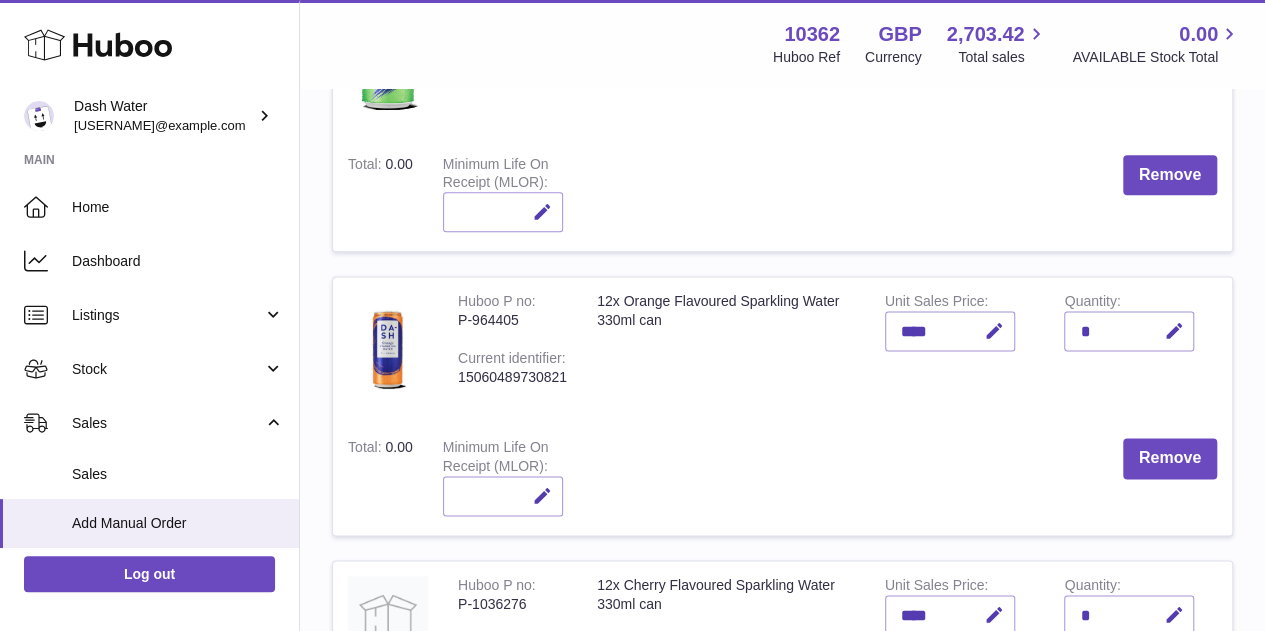 scroll, scrollTop: 1167, scrollLeft: 0, axis: vertical 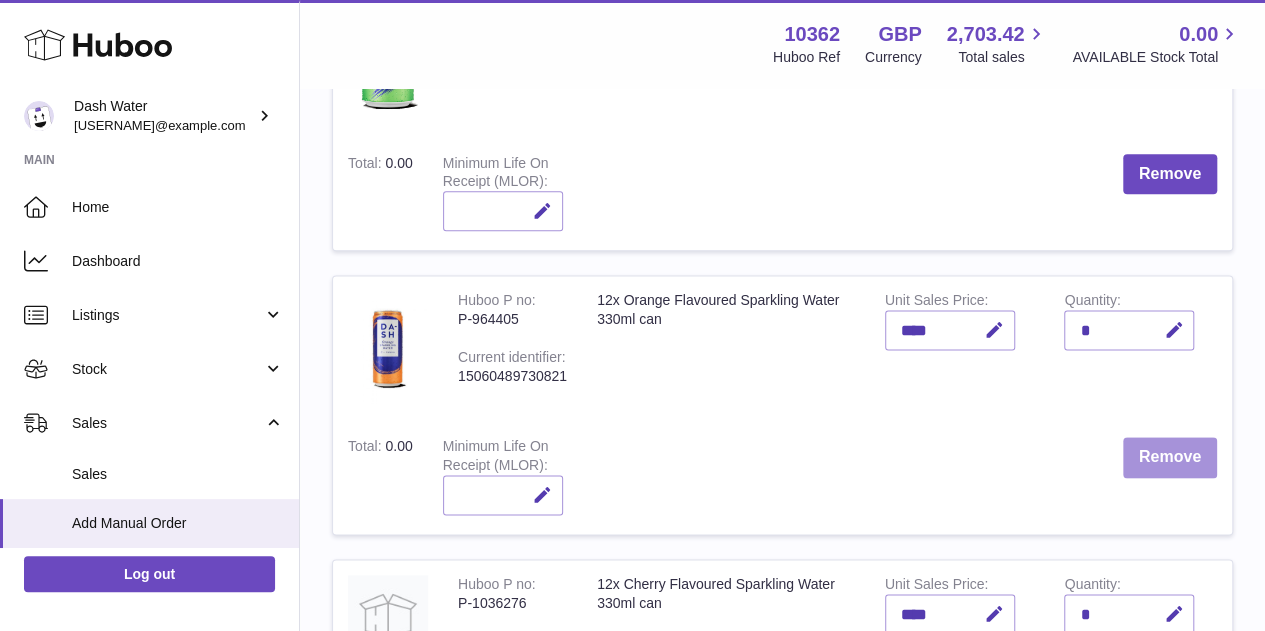 click on "Remove" at bounding box center (1170, 457) 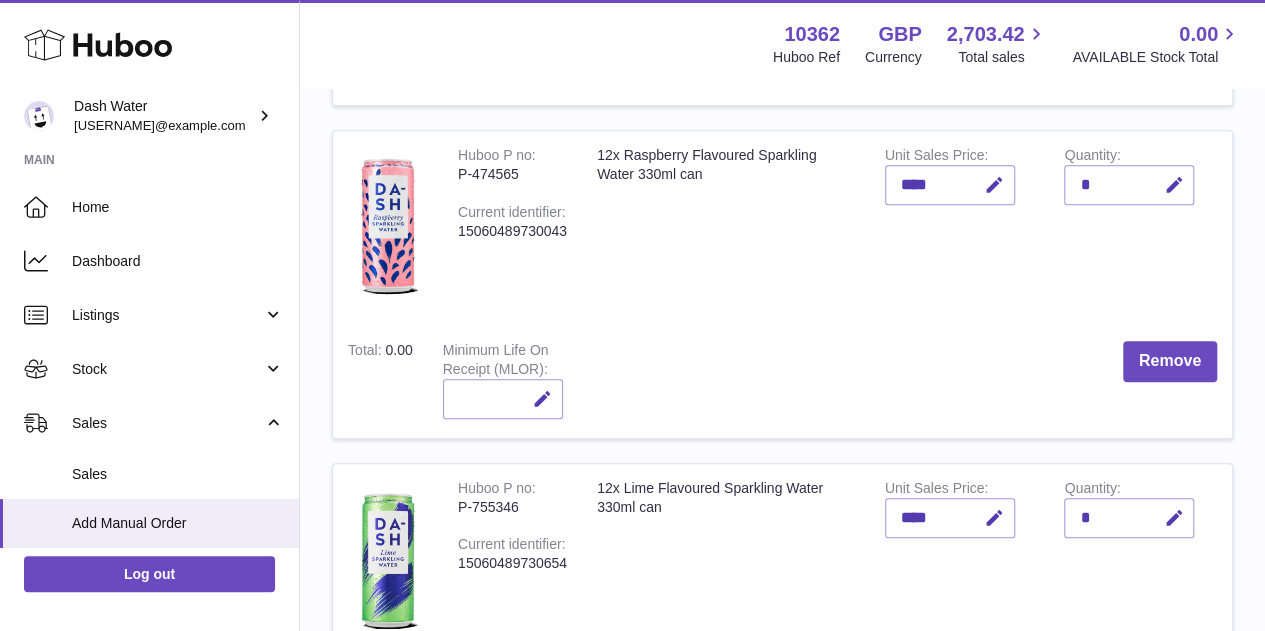 scroll, scrollTop: 648, scrollLeft: 0, axis: vertical 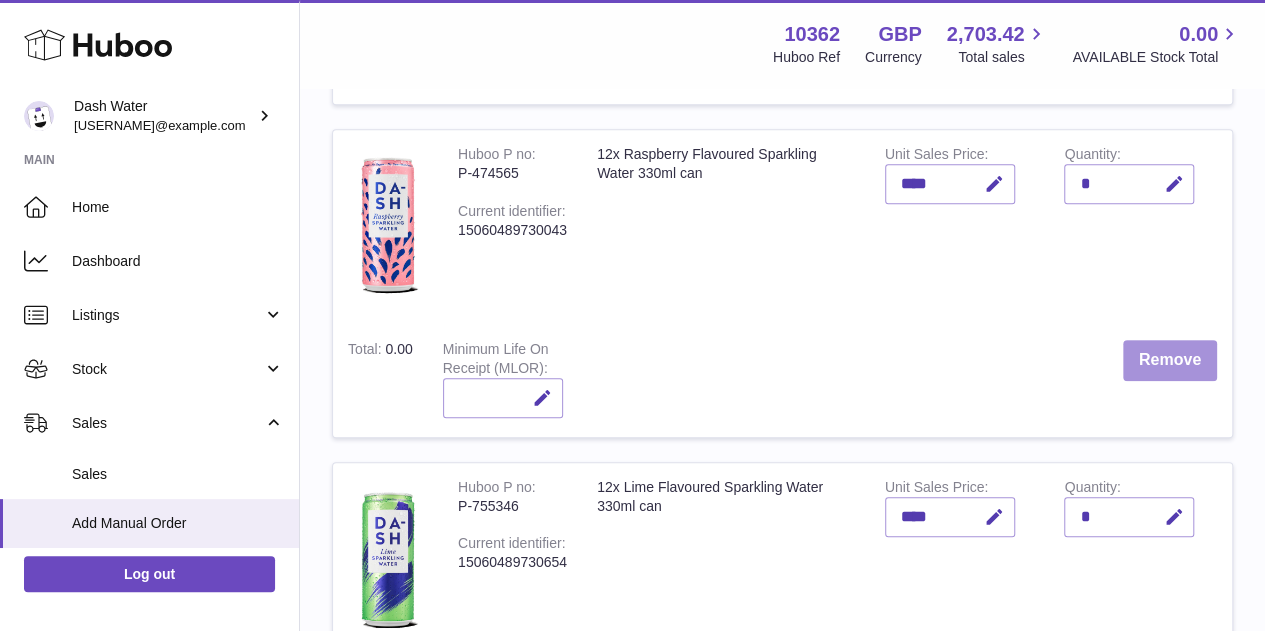 click on "Remove" at bounding box center (1170, 360) 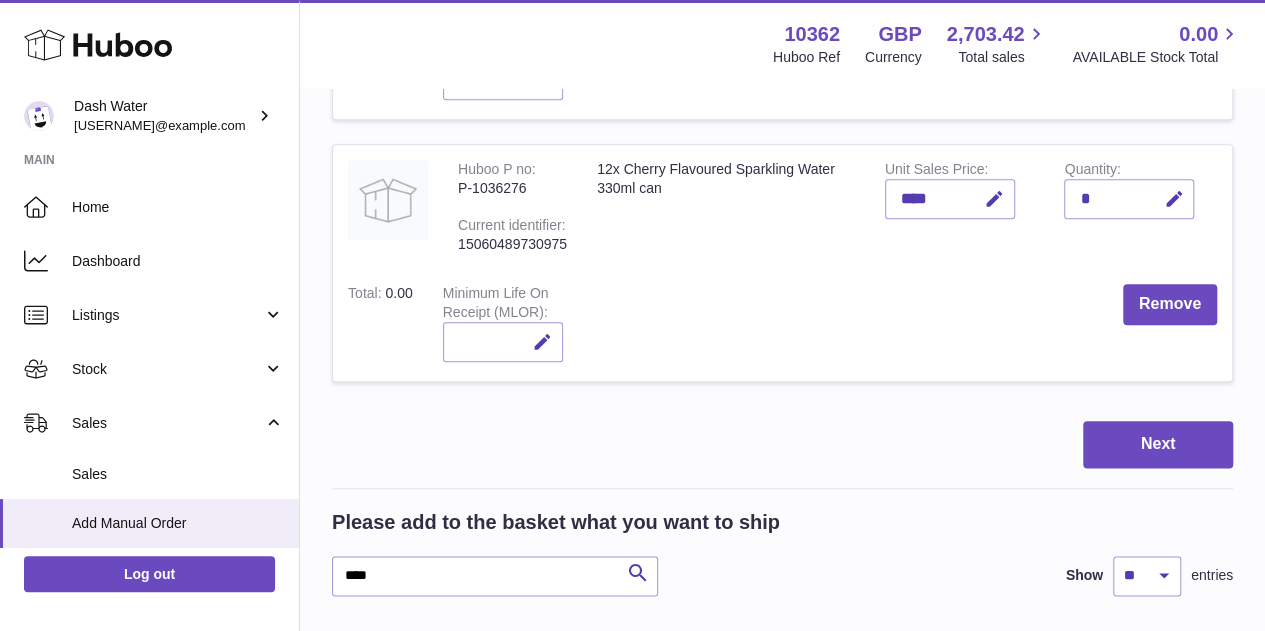 scroll, scrollTop: 980, scrollLeft: 0, axis: vertical 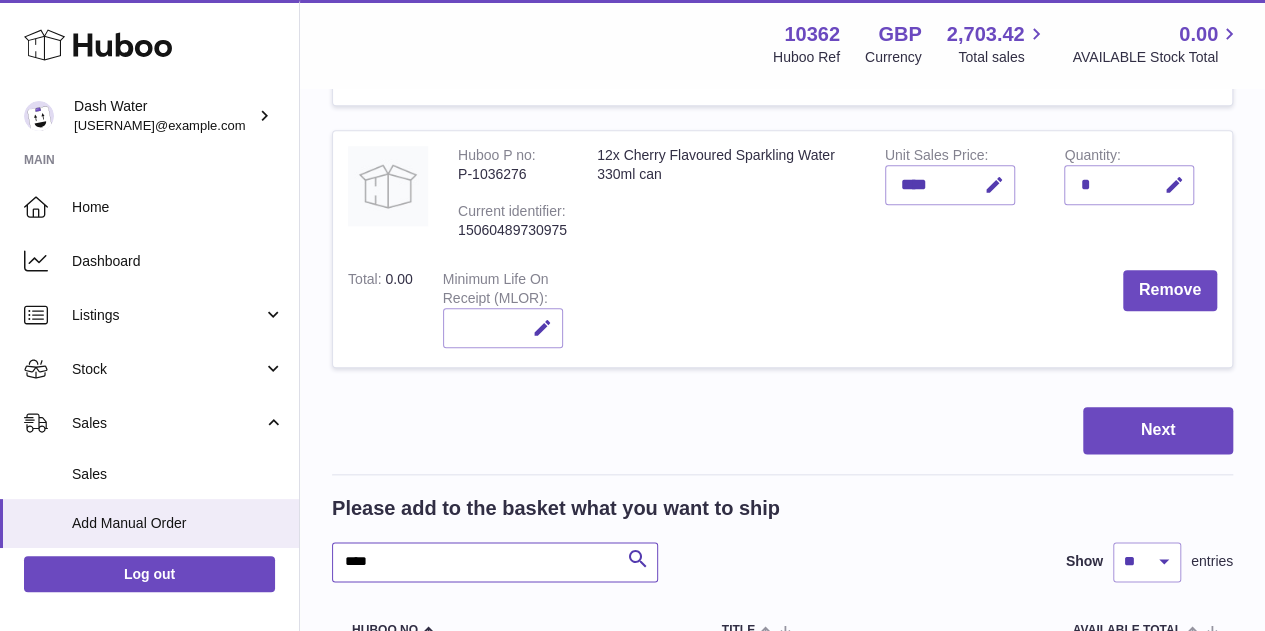 click on "****" at bounding box center (495, 562) 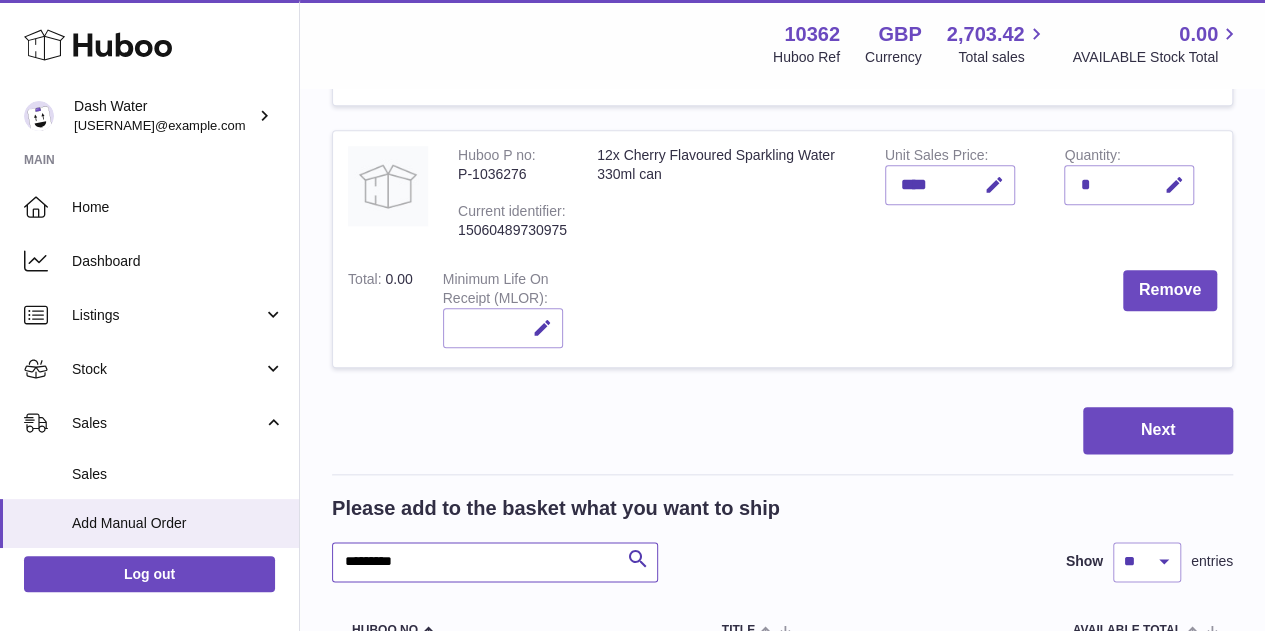type on "*********" 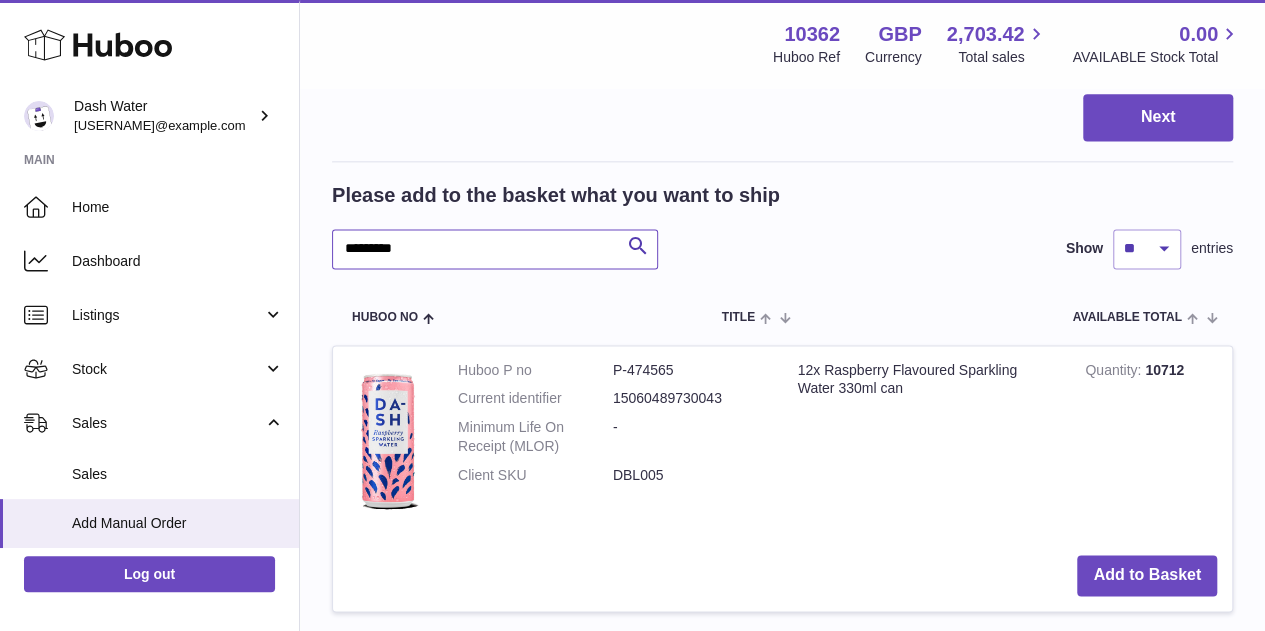 scroll, scrollTop: 1294, scrollLeft: 0, axis: vertical 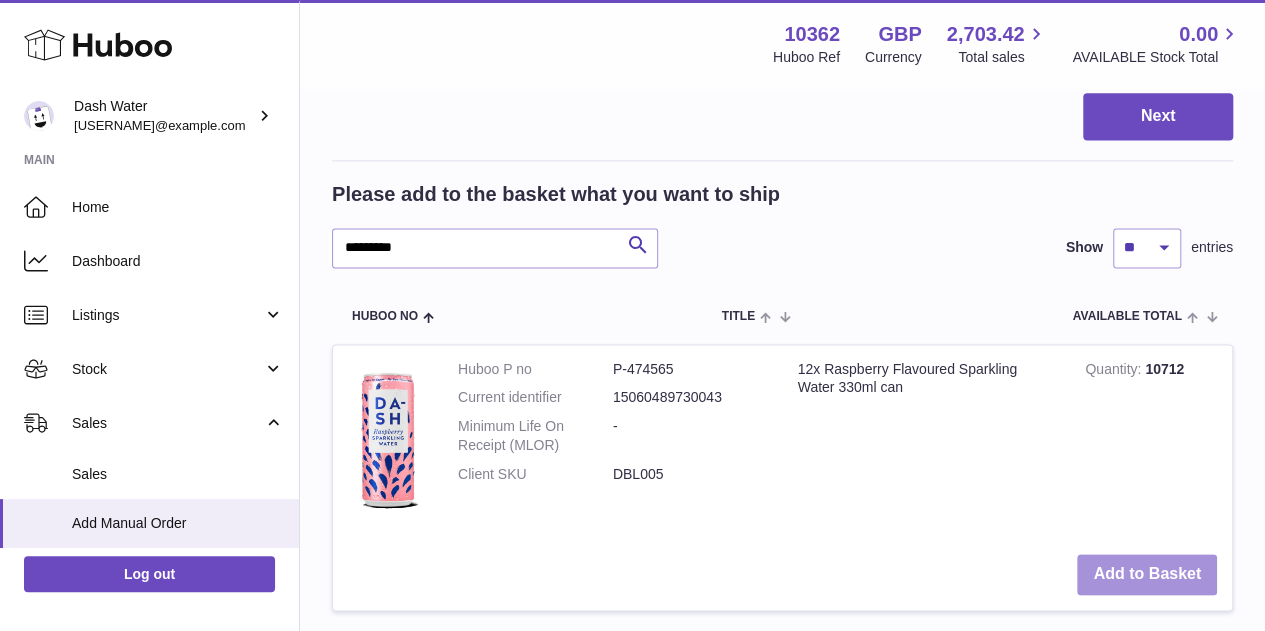 click on "Add to Basket" at bounding box center [1147, 574] 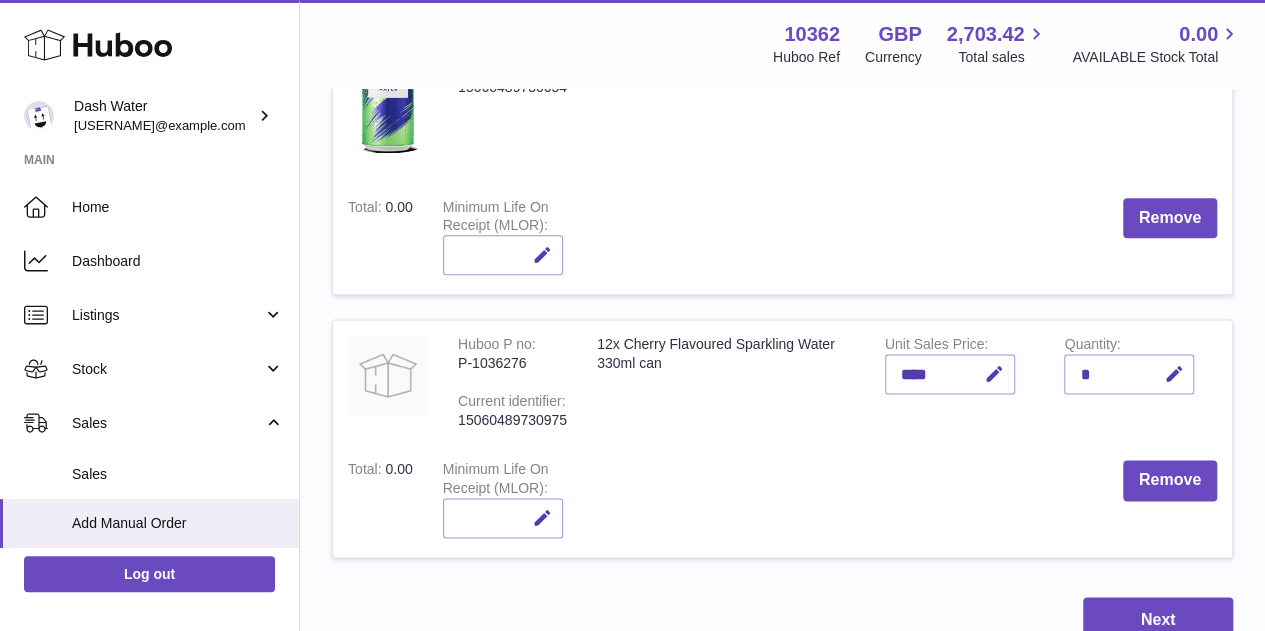 scroll, scrollTop: 1124, scrollLeft: 0, axis: vertical 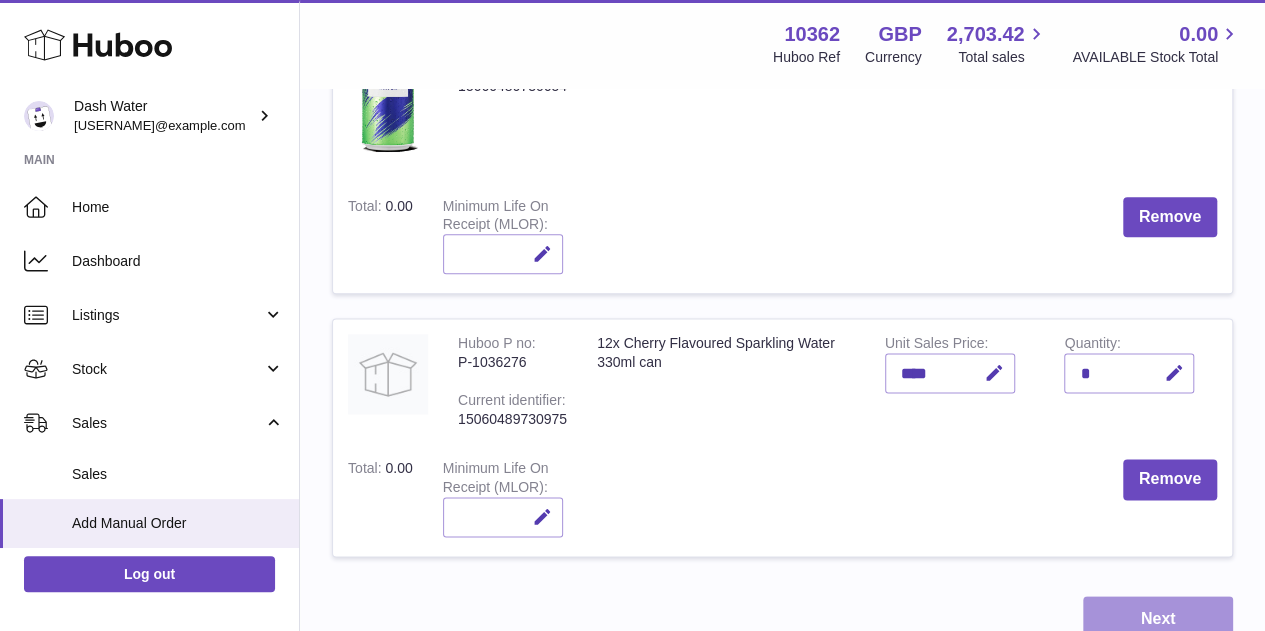 click on "Next" at bounding box center (1158, 619) 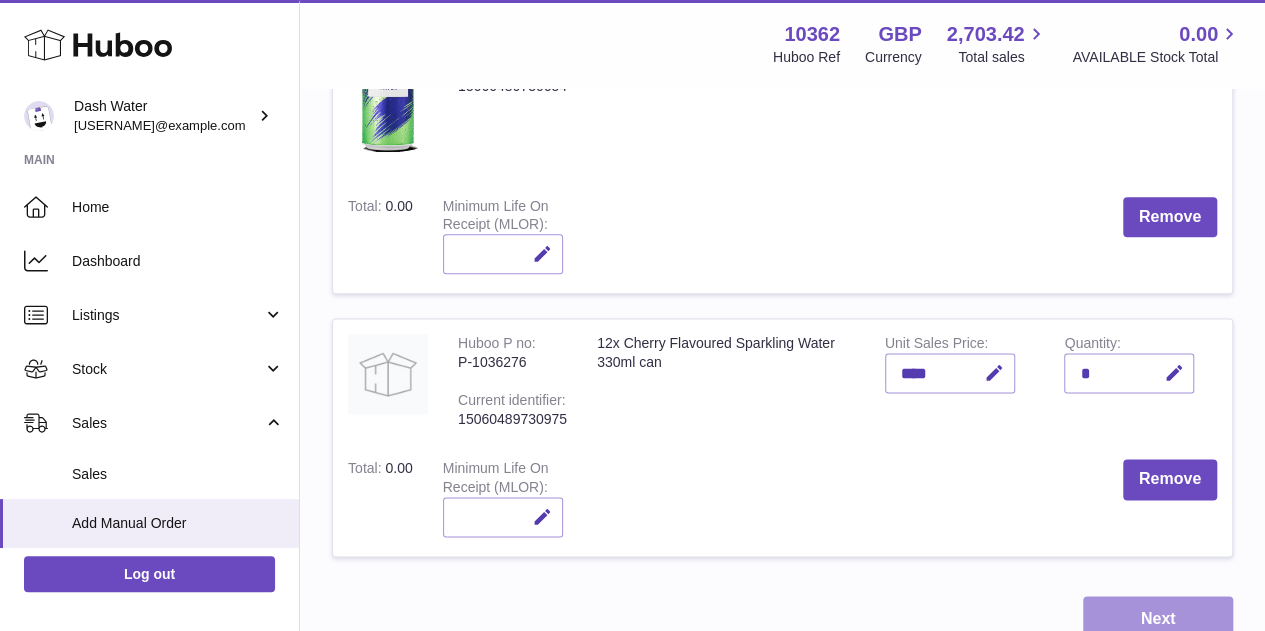 scroll, scrollTop: 0, scrollLeft: 0, axis: both 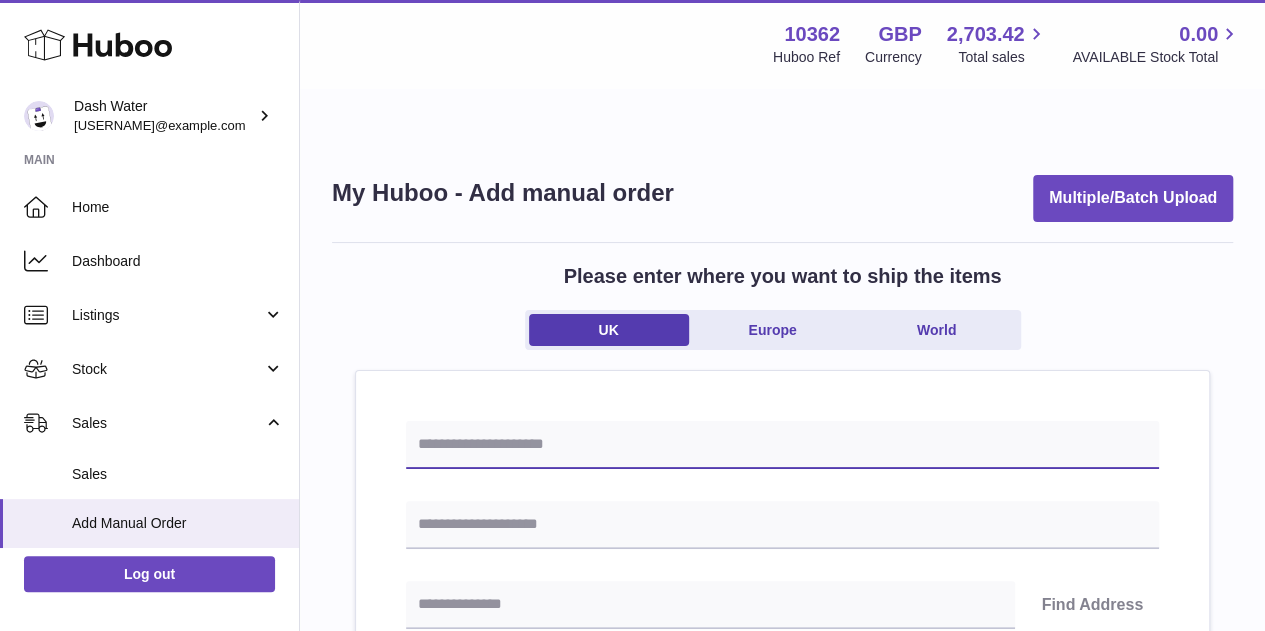 click at bounding box center (782, 445) 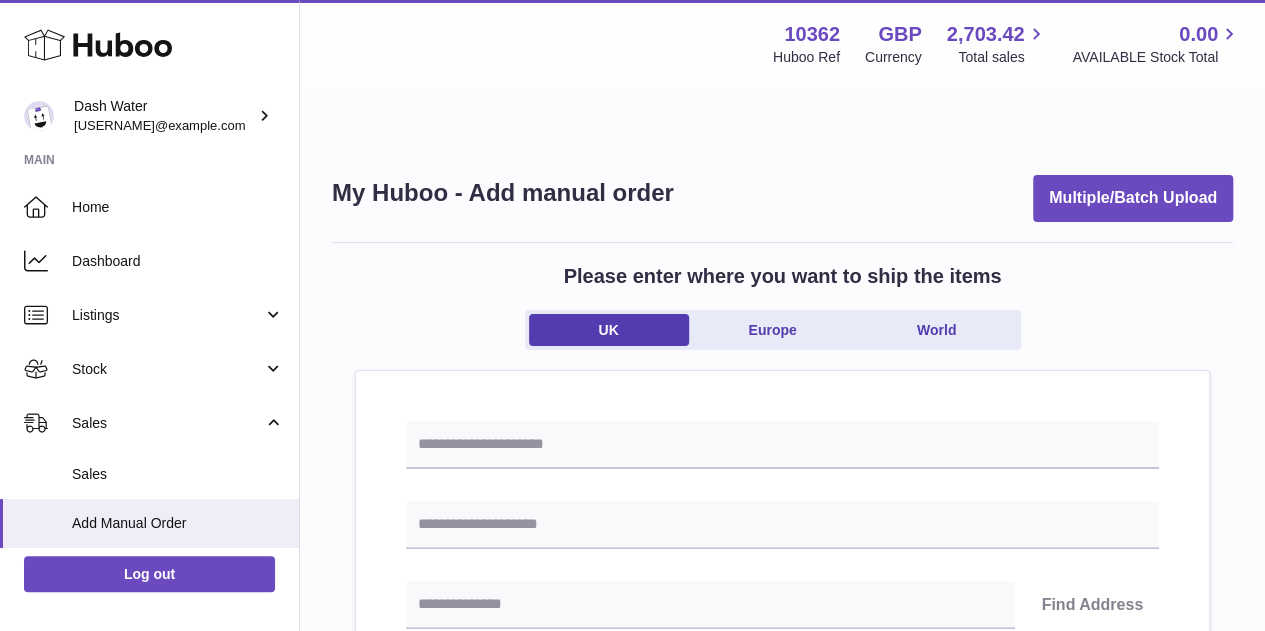 click on "Please enter where you want to ship the items
UK
Europe
World" at bounding box center [782, 317] 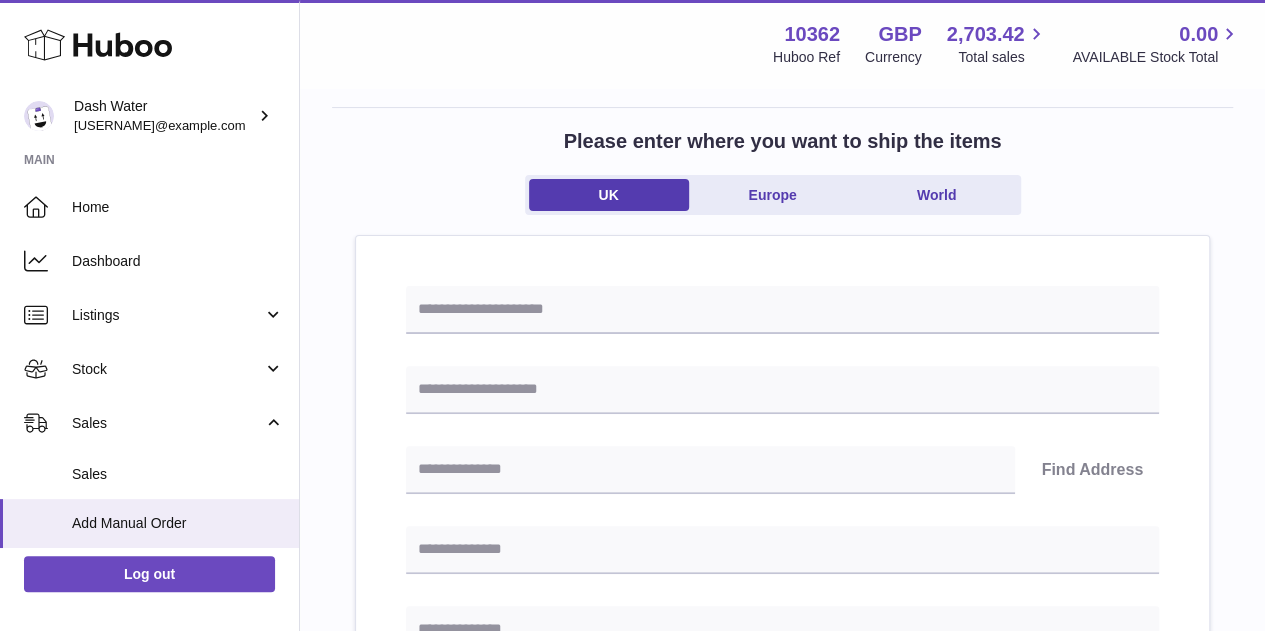 scroll, scrollTop: 0, scrollLeft: 0, axis: both 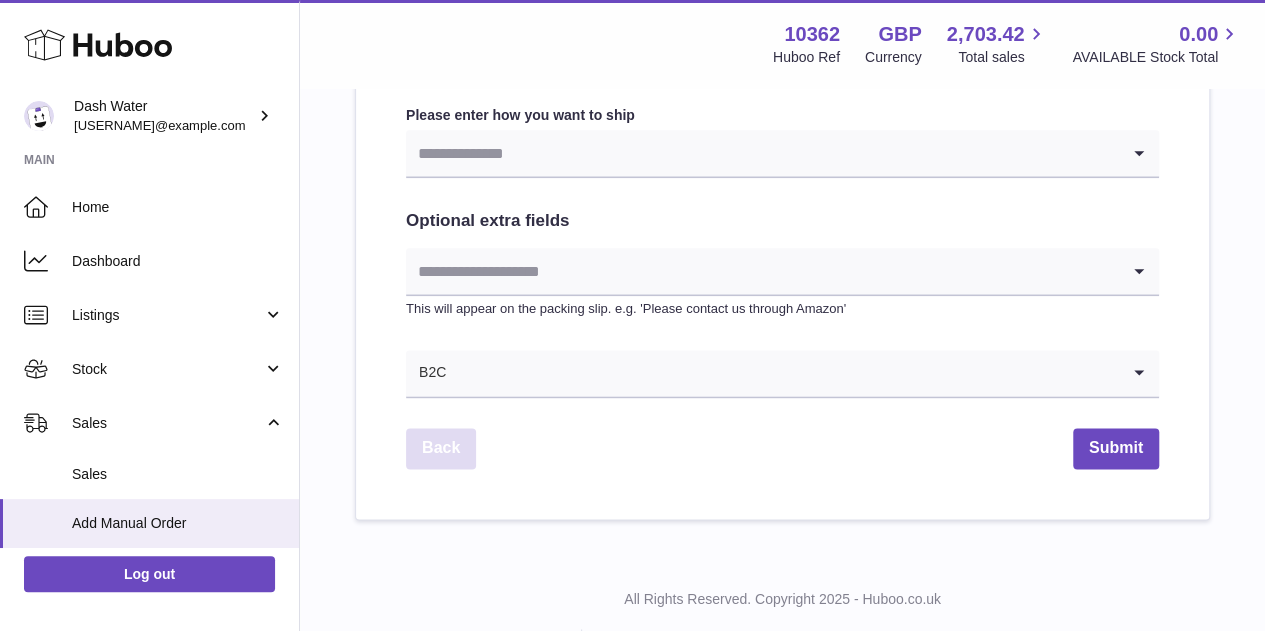 click on "Back" at bounding box center (441, 448) 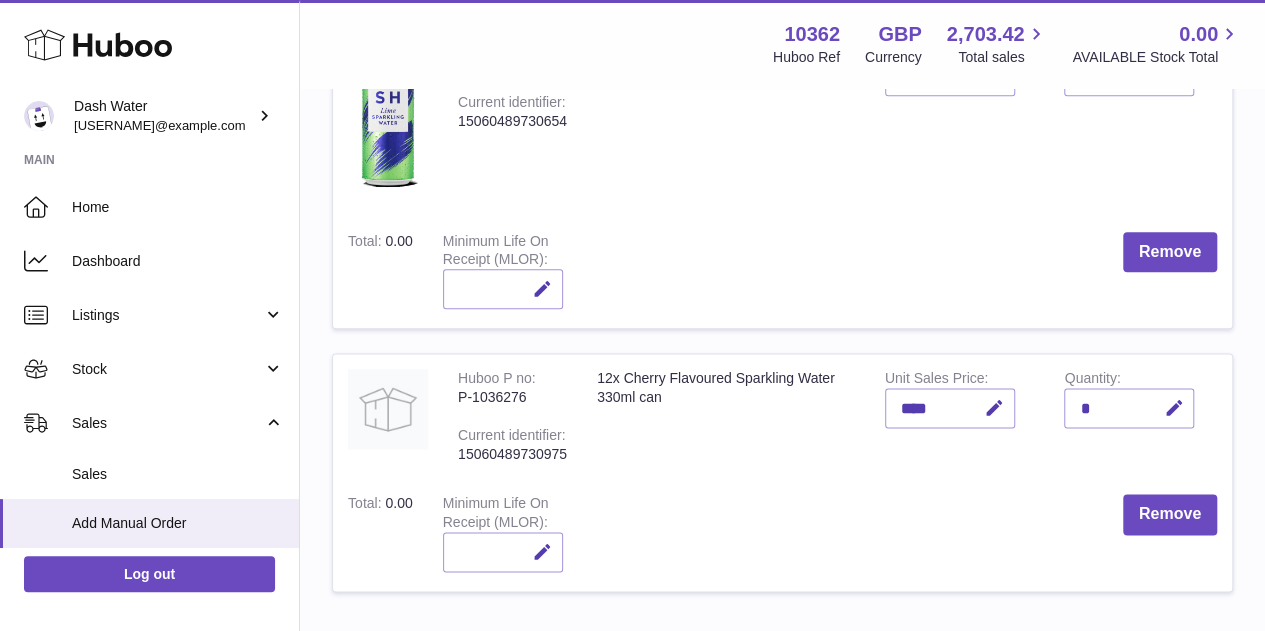 scroll, scrollTop: 1157, scrollLeft: 0, axis: vertical 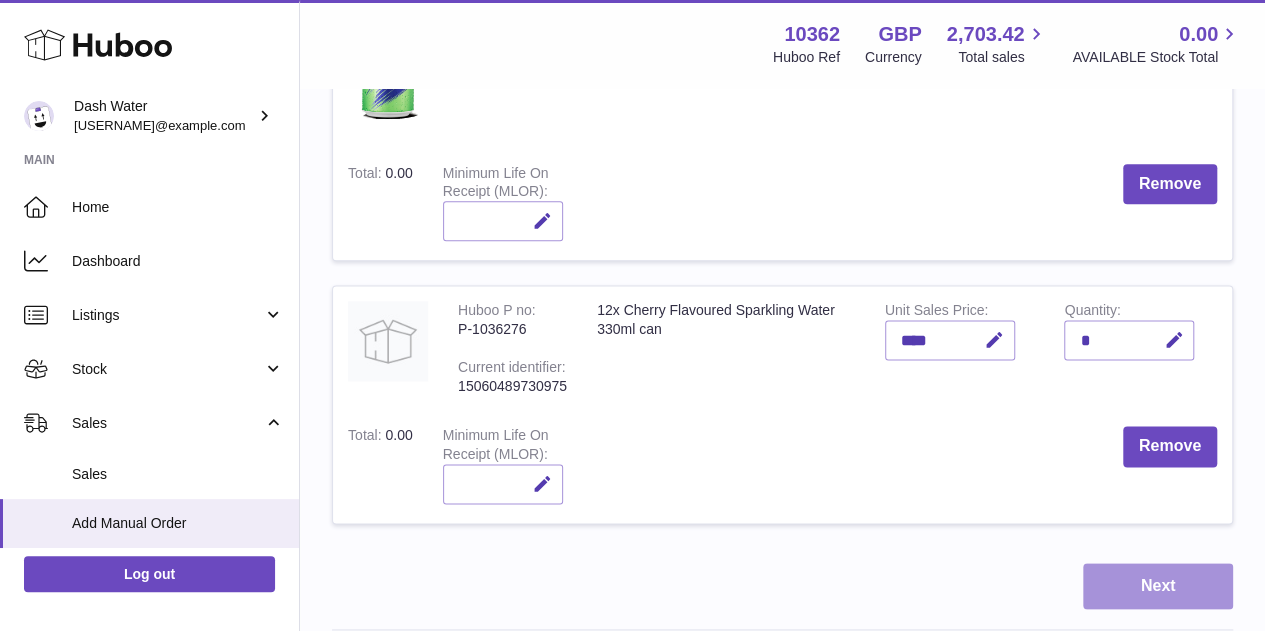 click on "Next" at bounding box center [1158, 586] 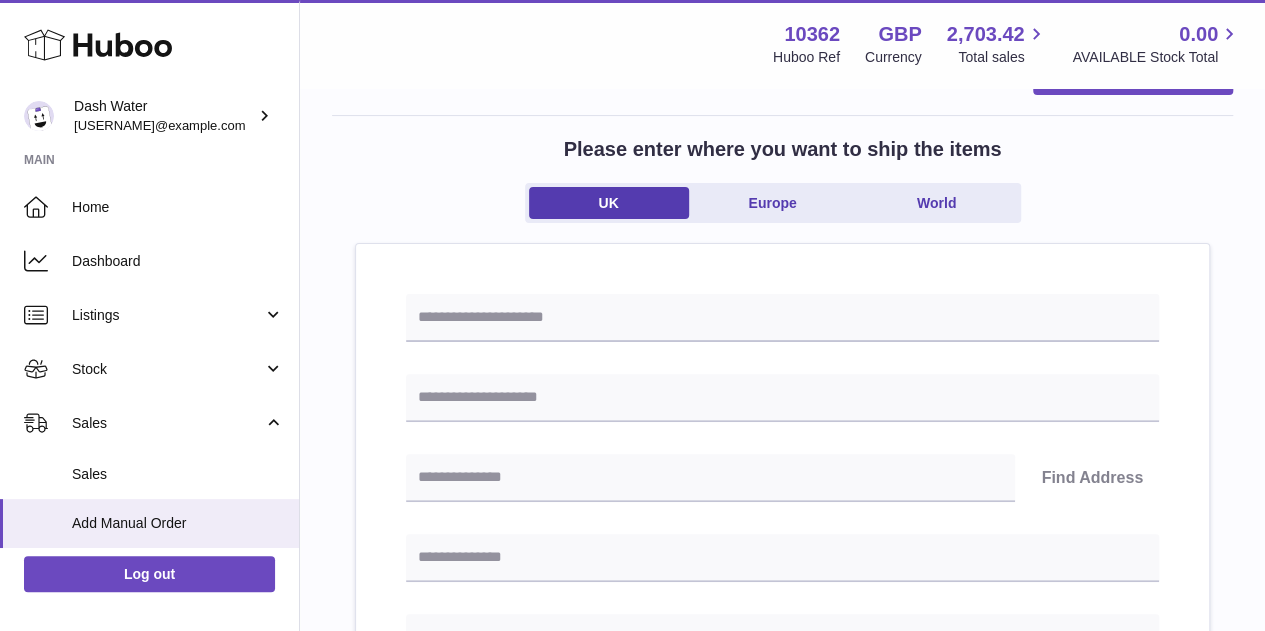 scroll, scrollTop: 131, scrollLeft: 0, axis: vertical 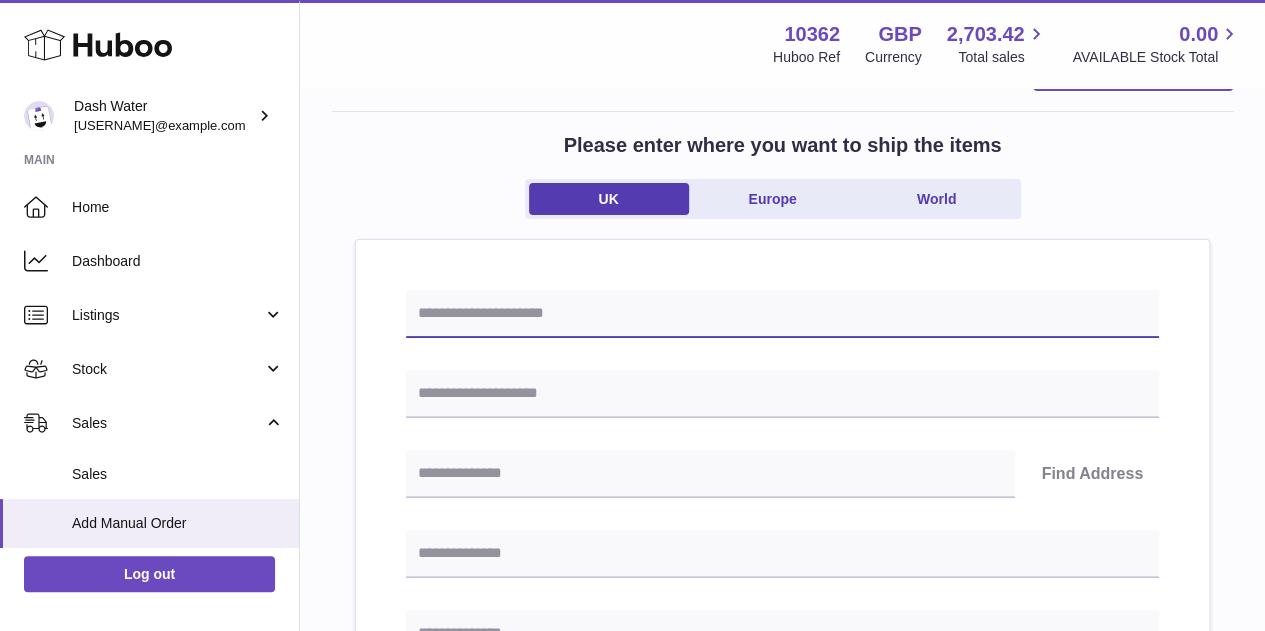 click at bounding box center (782, 314) 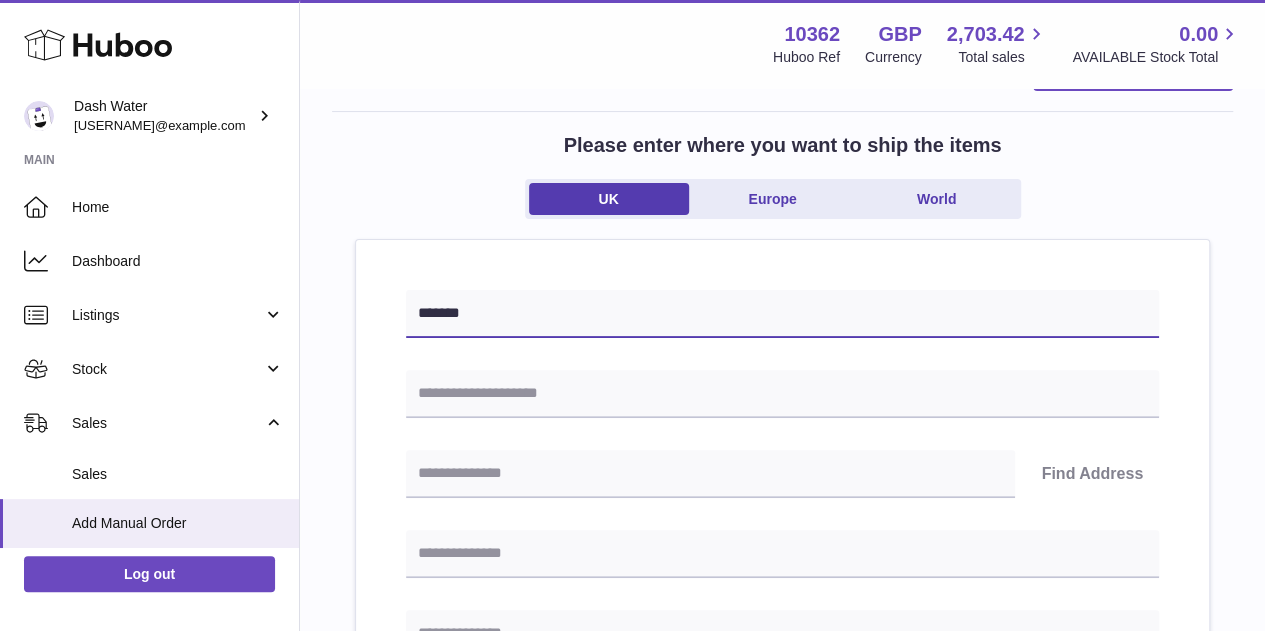 type on "******" 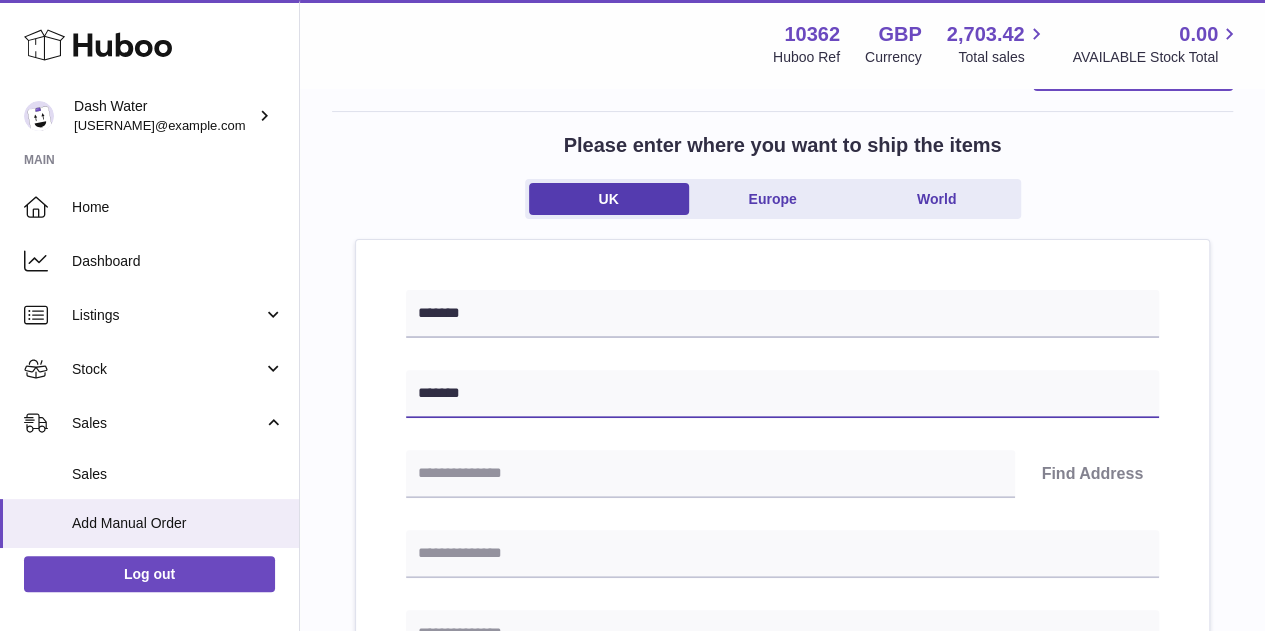 type on "*******" 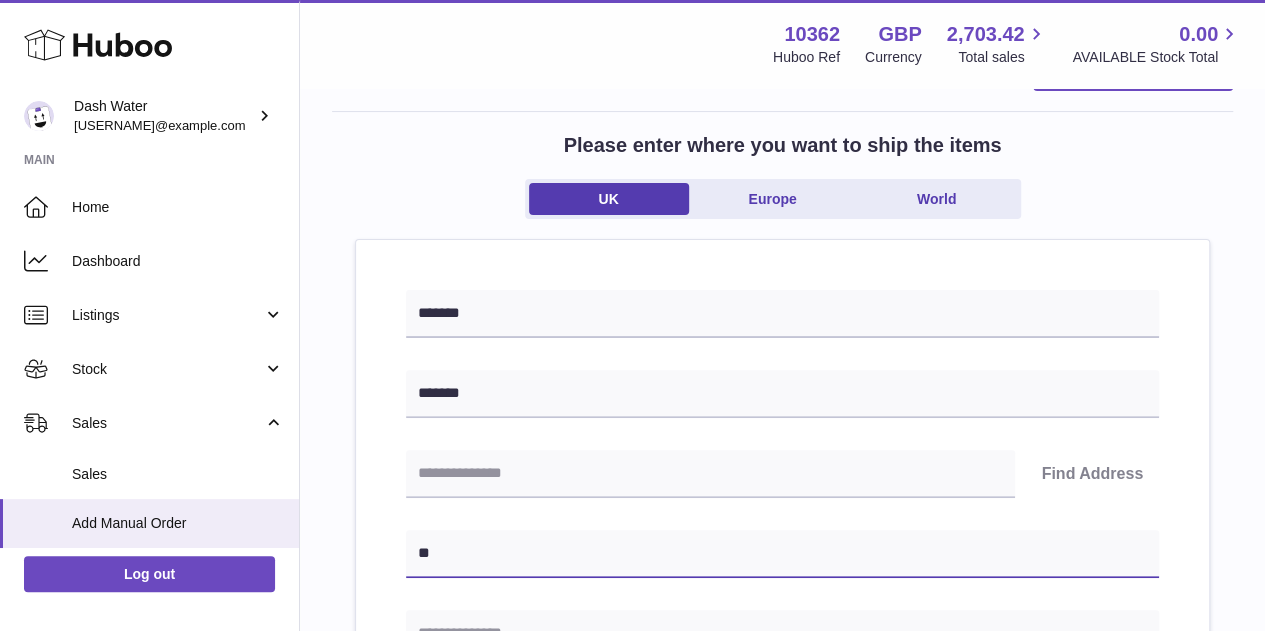 type on "**" 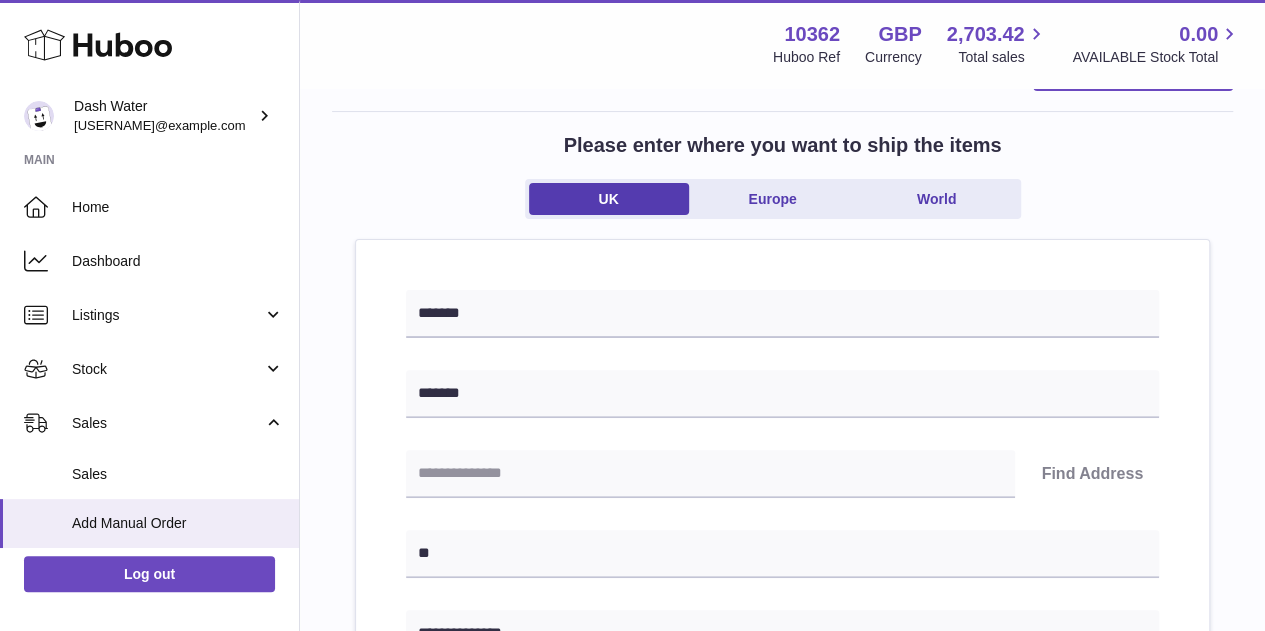 type on "**********" 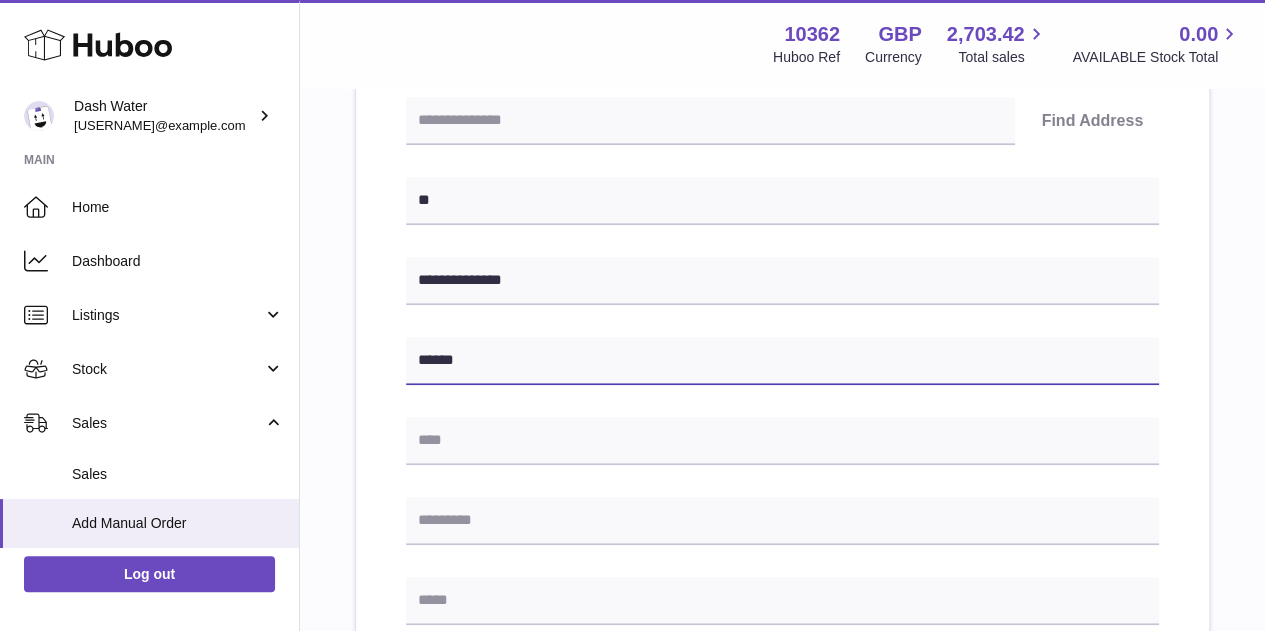 type on "******" 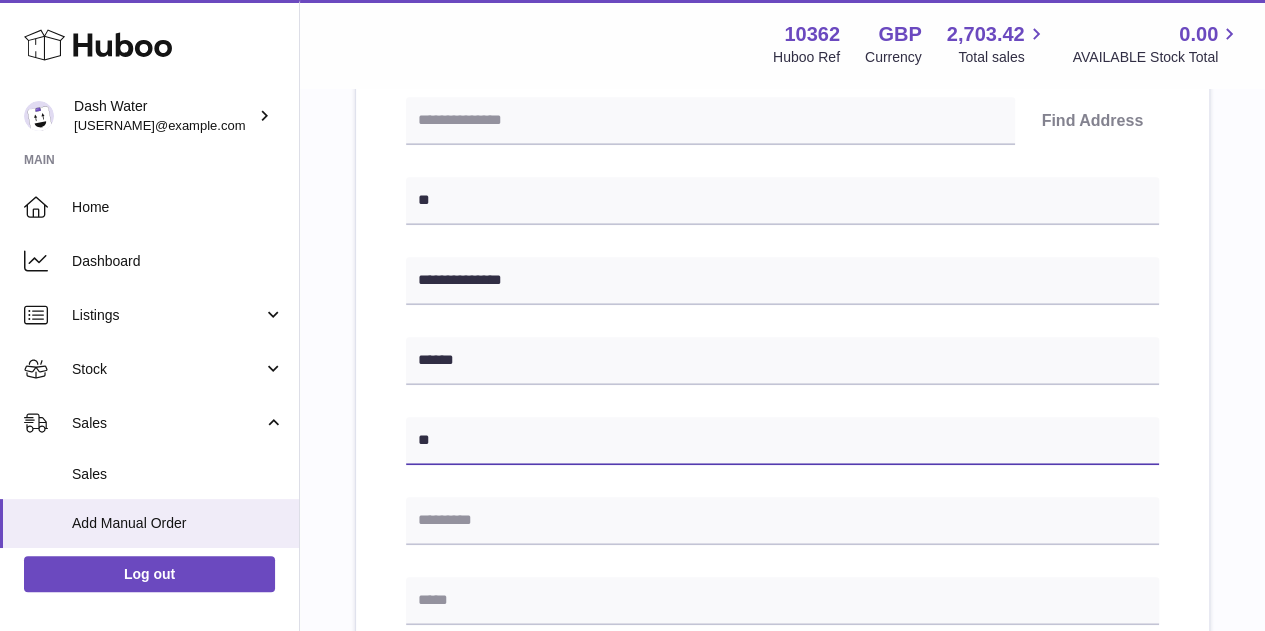 type on "**" 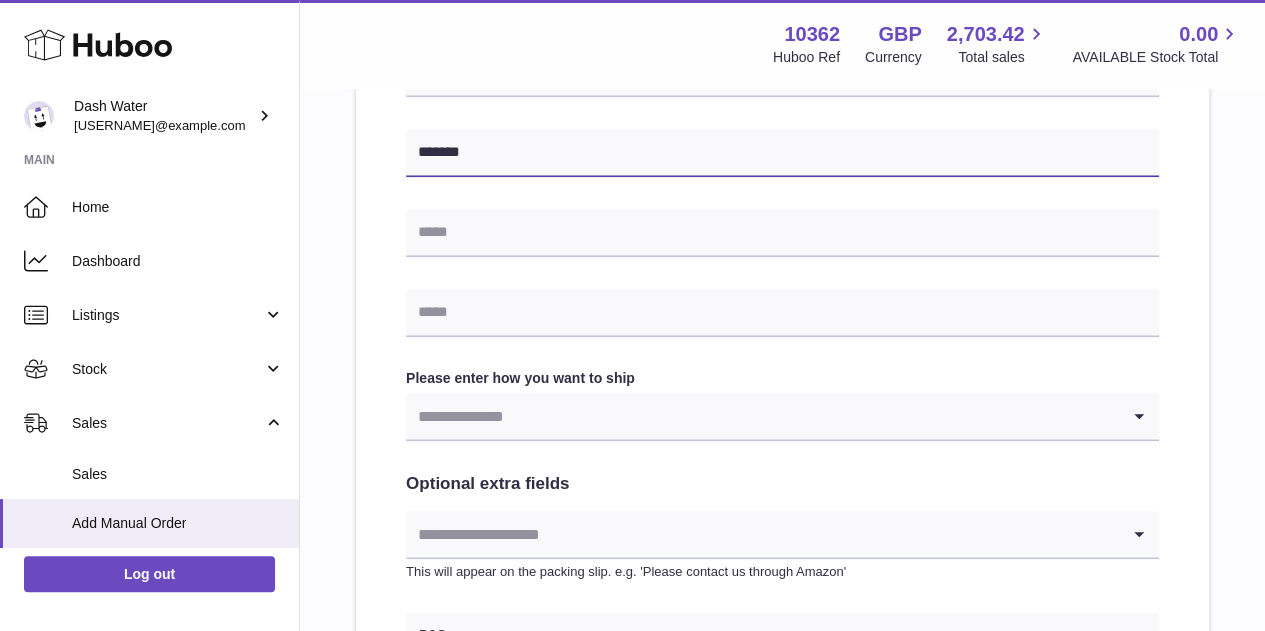 scroll, scrollTop: 854, scrollLeft: 0, axis: vertical 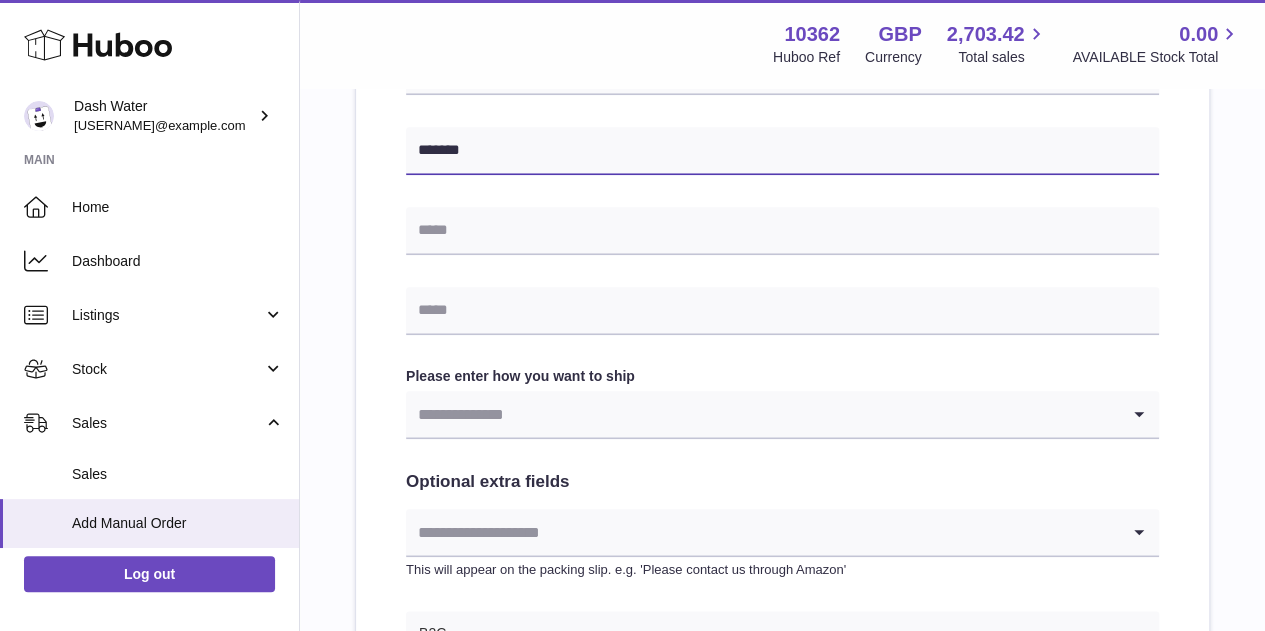 type on "*******" 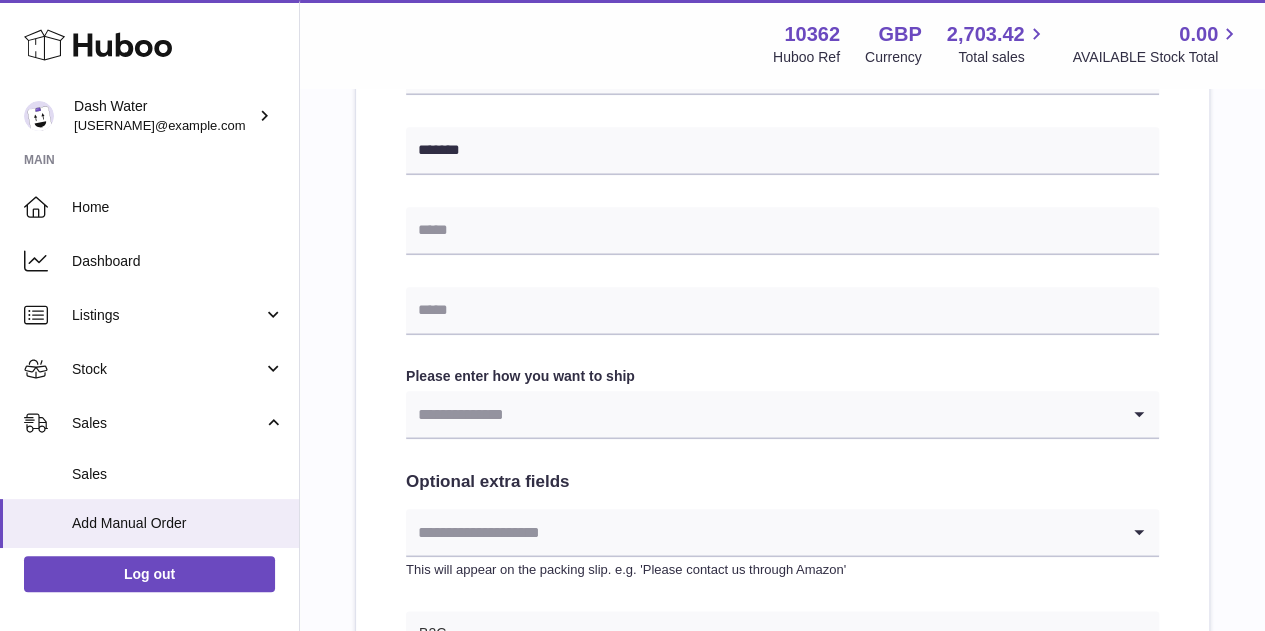 click at bounding box center [762, 414] 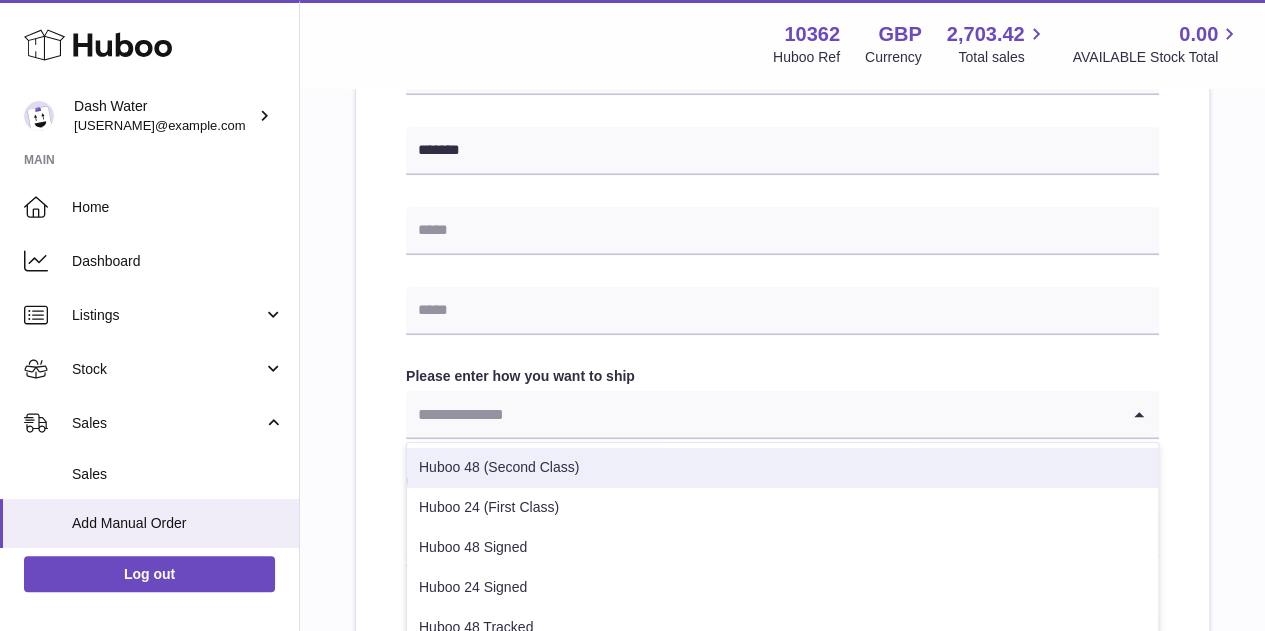 click on "Huboo 48 (Second Class)" at bounding box center (782, 468) 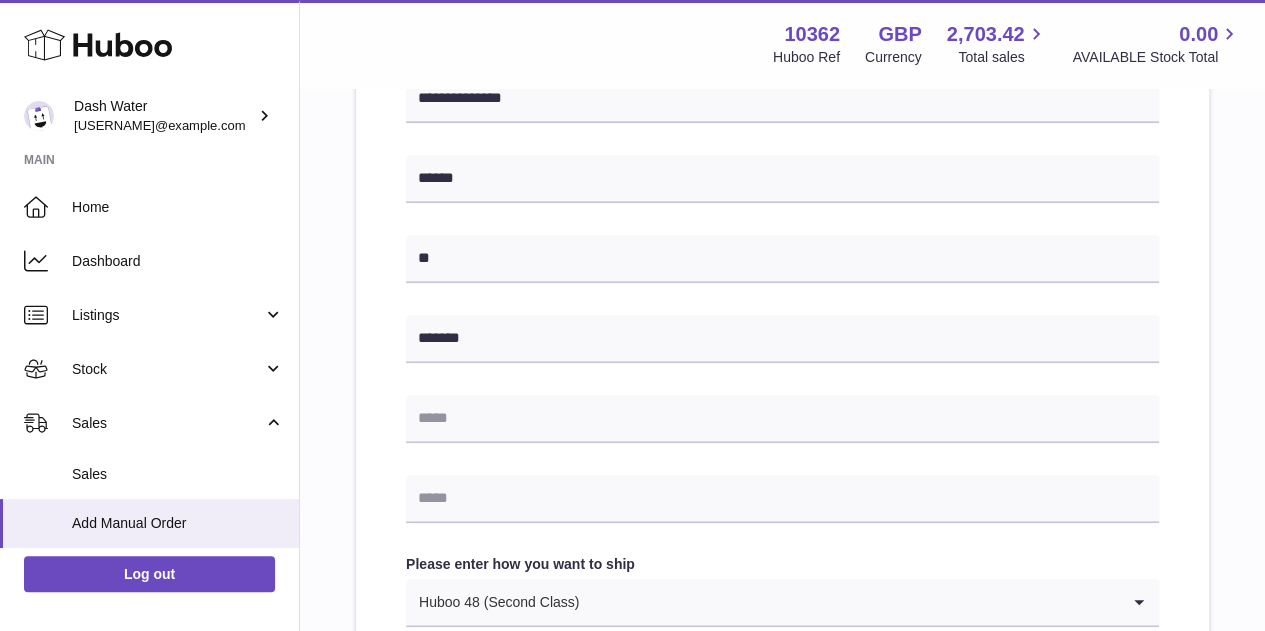 scroll, scrollTop: 1115, scrollLeft: 0, axis: vertical 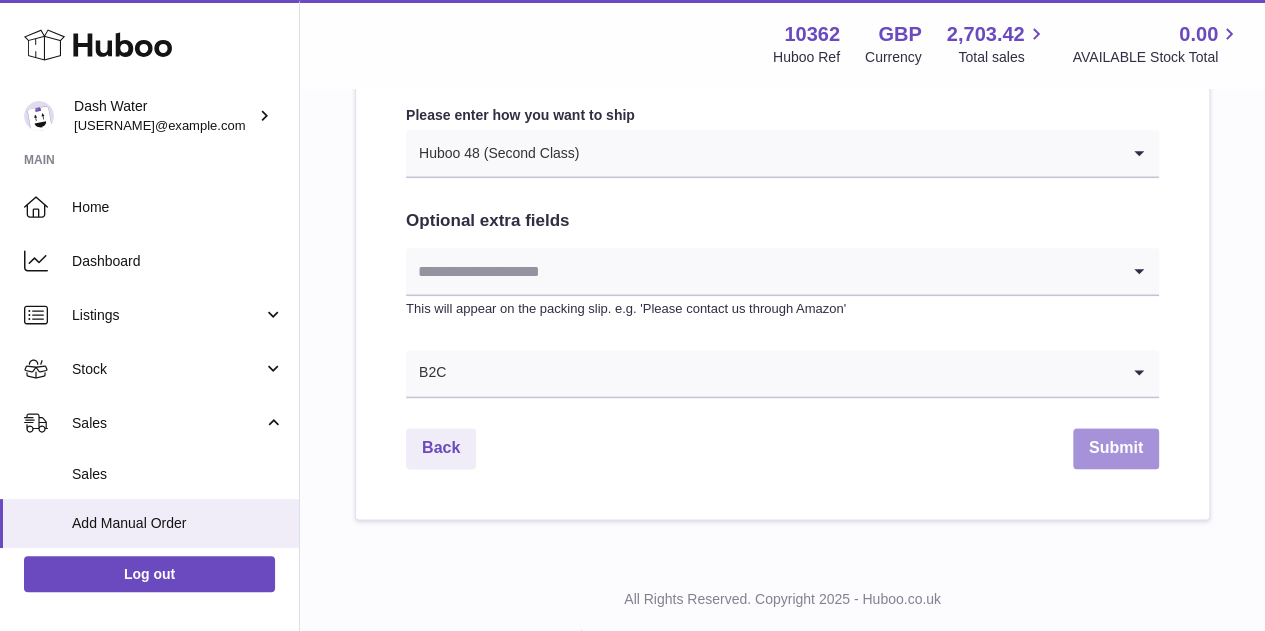 click on "Submit" at bounding box center [1116, 448] 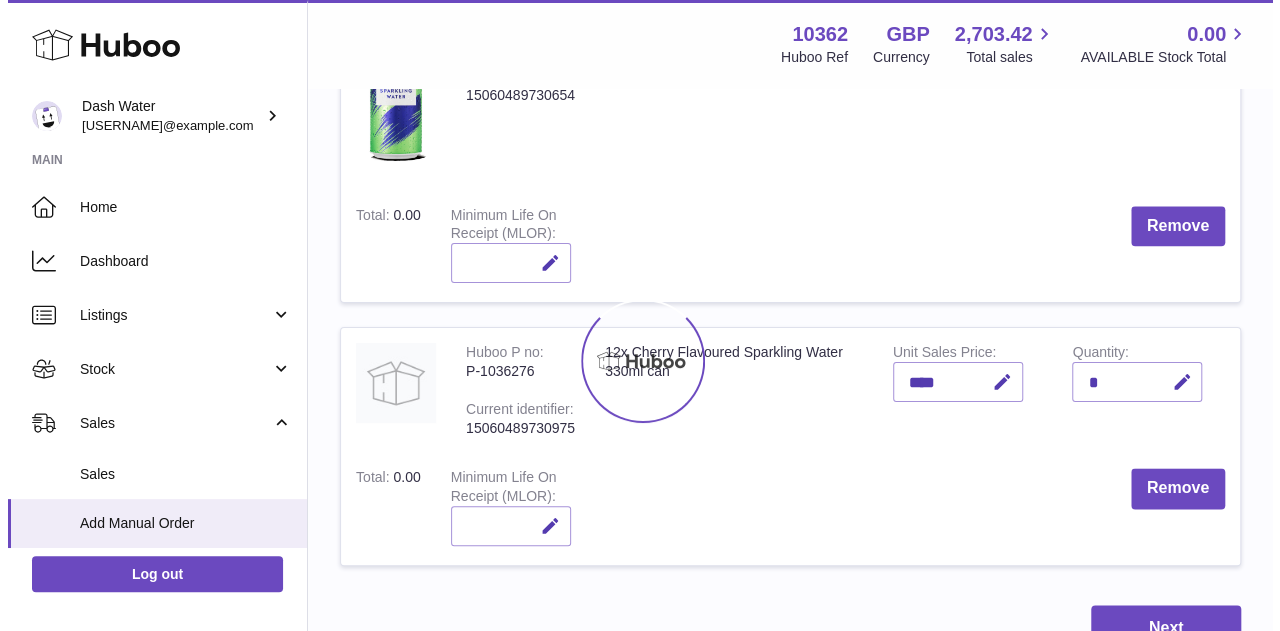 scroll, scrollTop: 0, scrollLeft: 0, axis: both 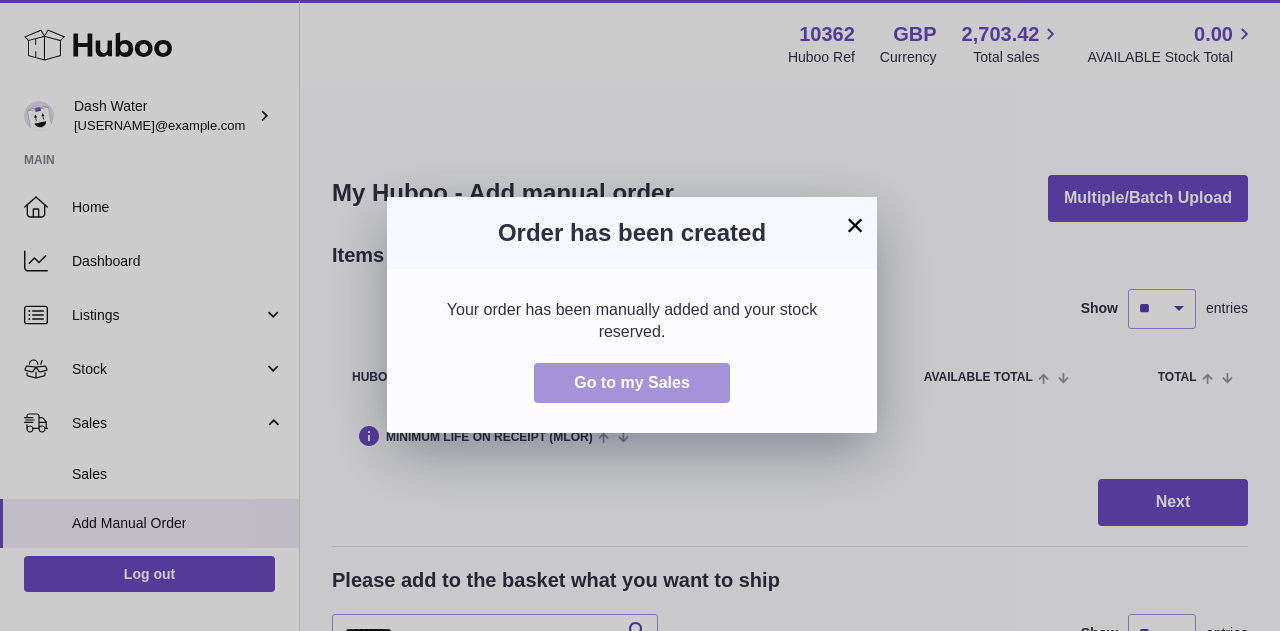 click on "Go to my Sales" at bounding box center (632, 383) 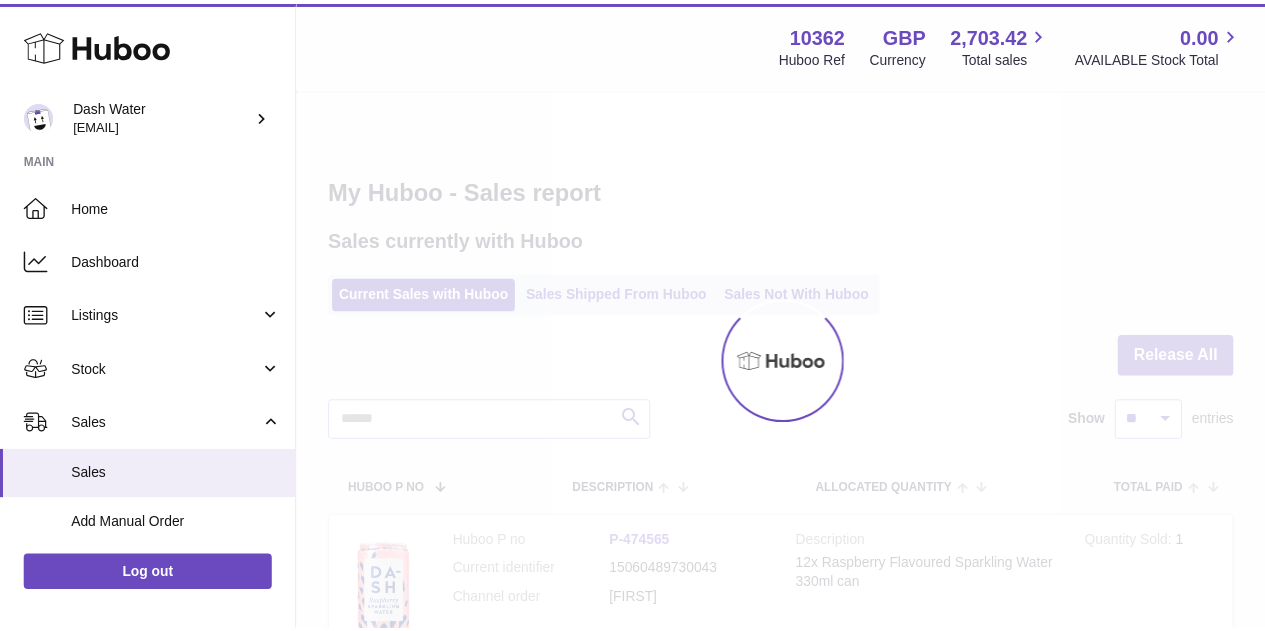 scroll, scrollTop: 0, scrollLeft: 0, axis: both 